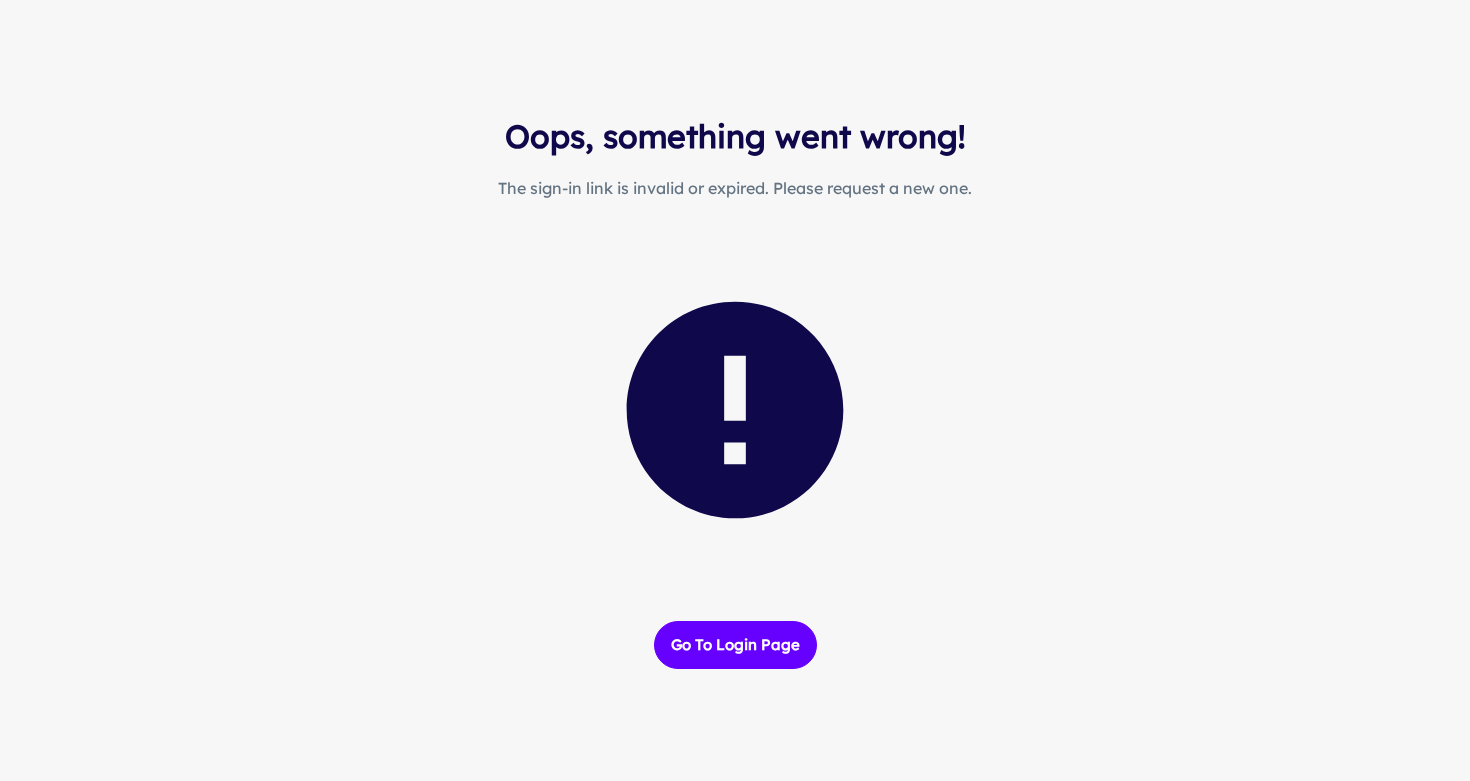 scroll, scrollTop: 0, scrollLeft: 0, axis: both 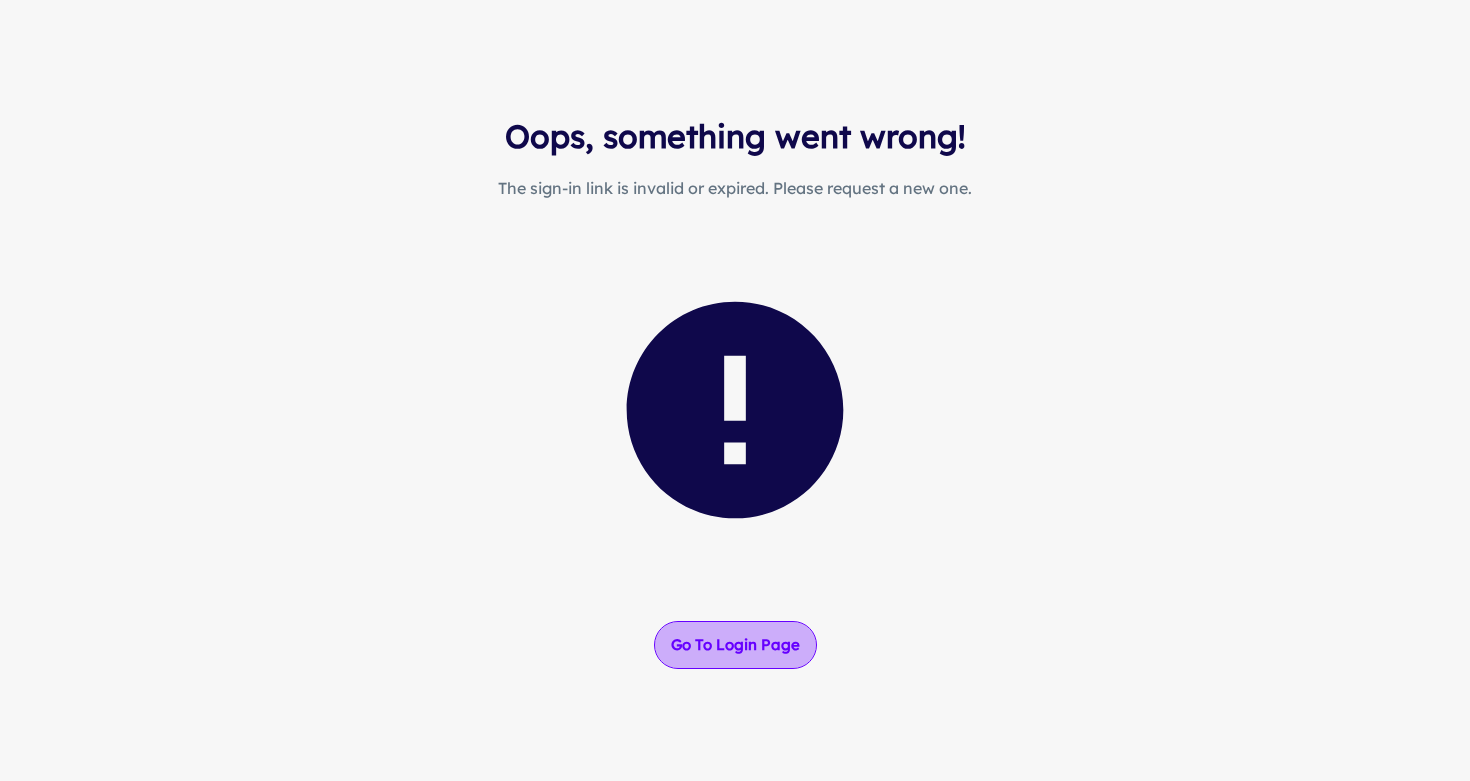 click on "Go to login page" at bounding box center (735, 645) 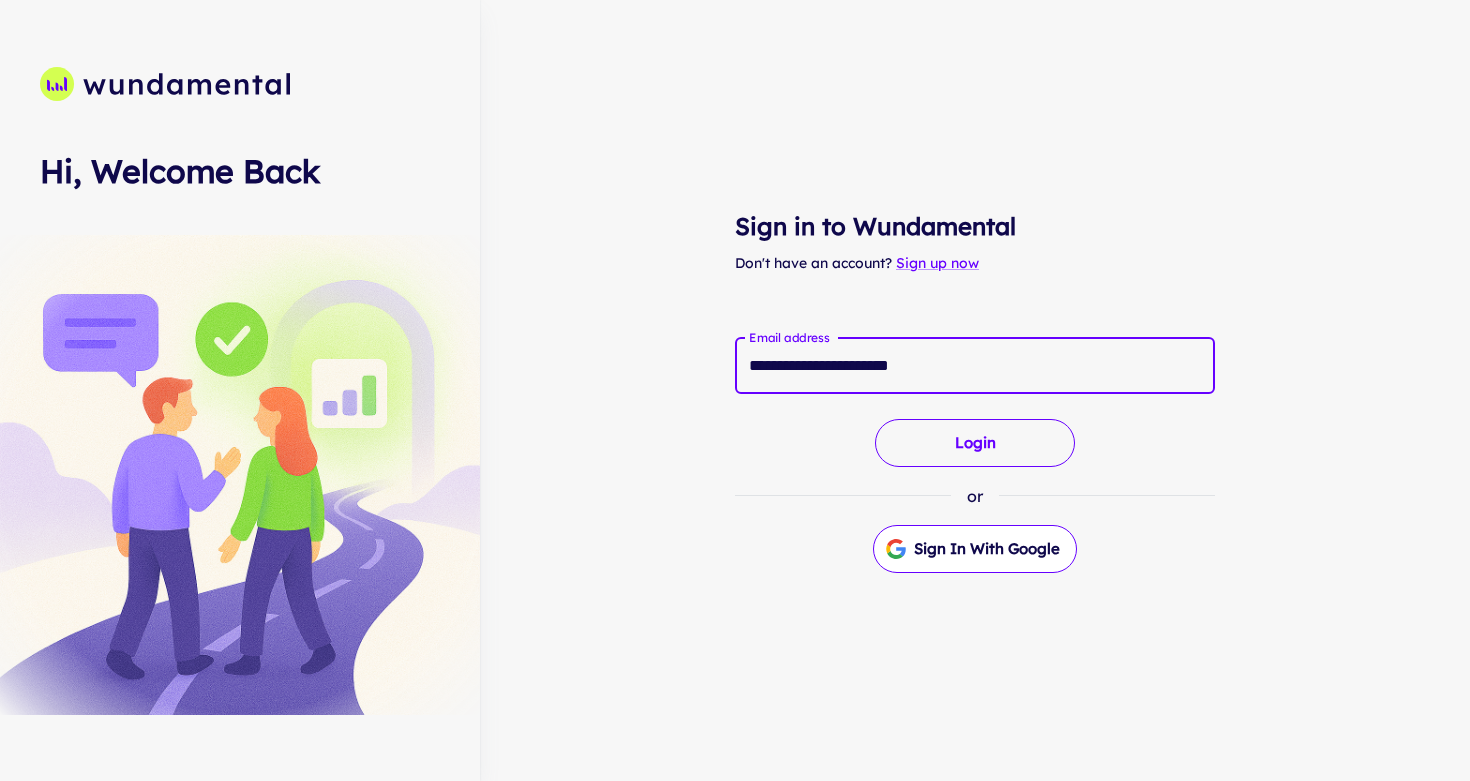 type on "**********" 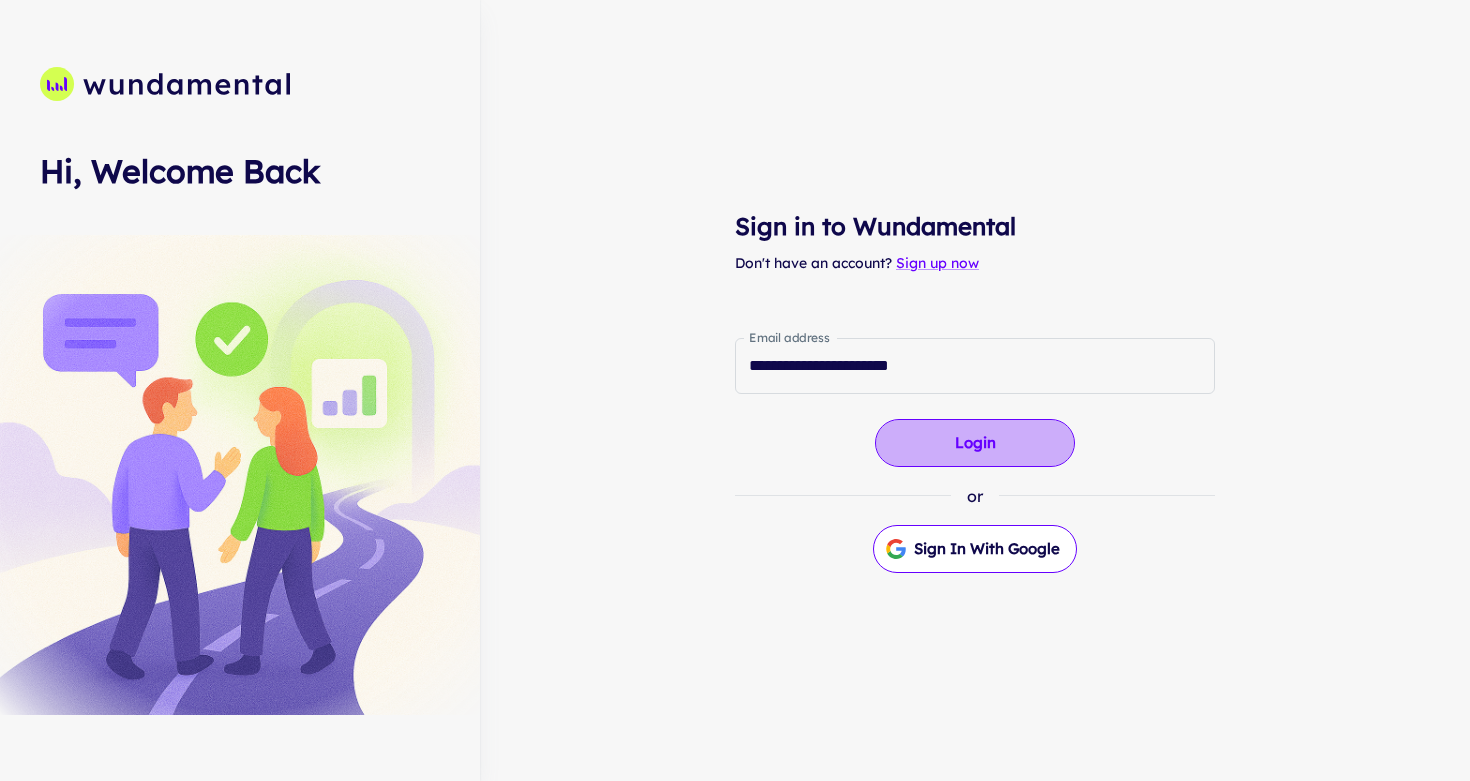 click on "Login" at bounding box center (975, 443) 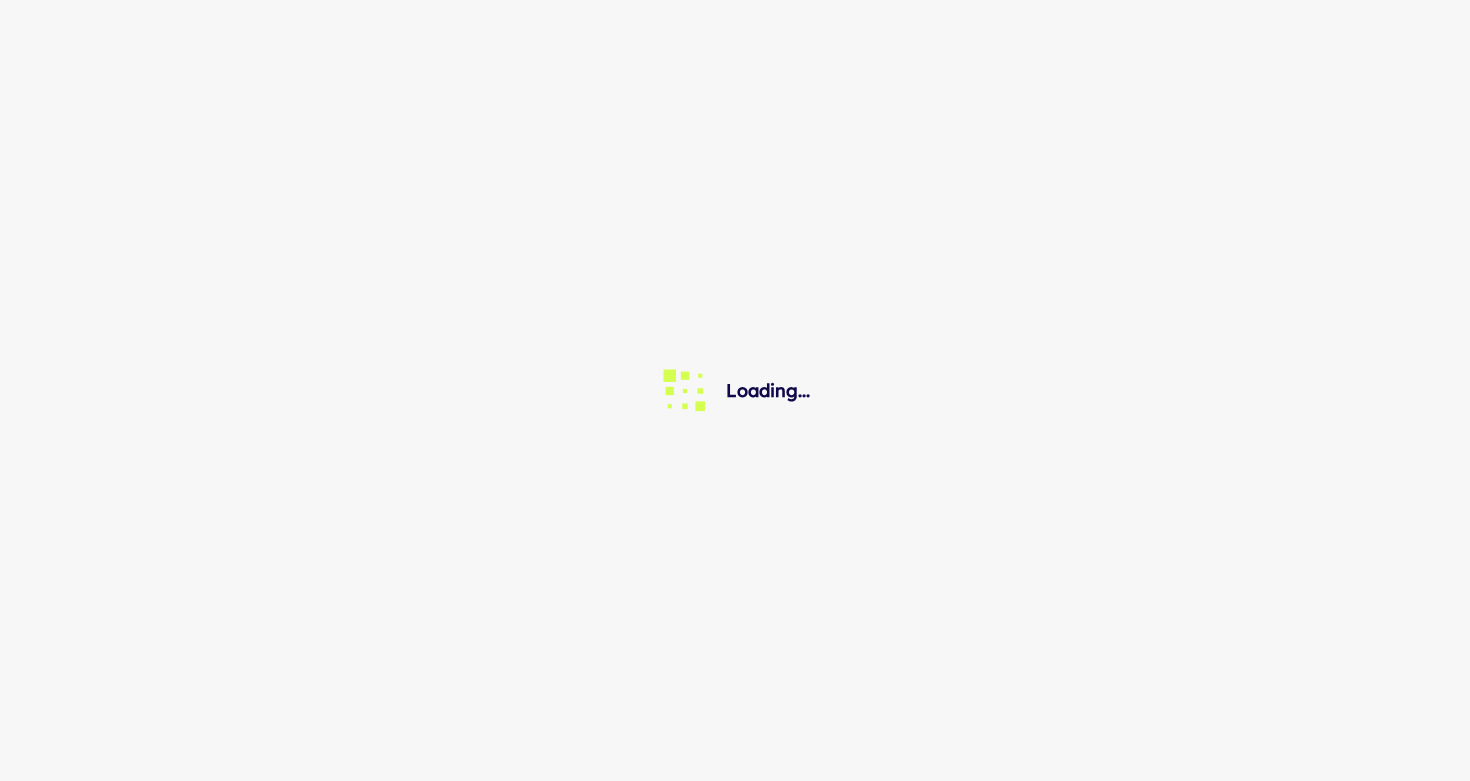 scroll, scrollTop: 0, scrollLeft: 0, axis: both 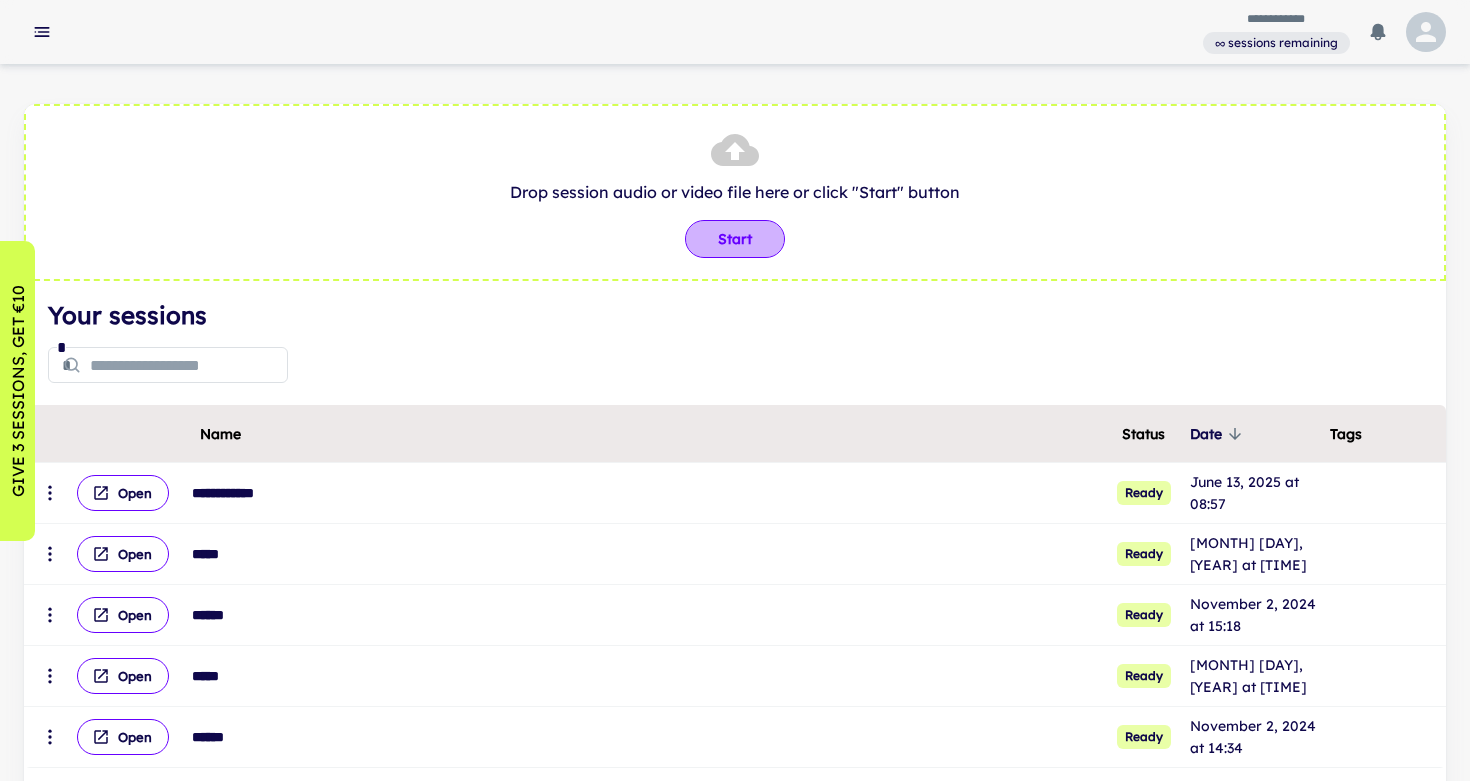 click on "Start" at bounding box center [735, 239] 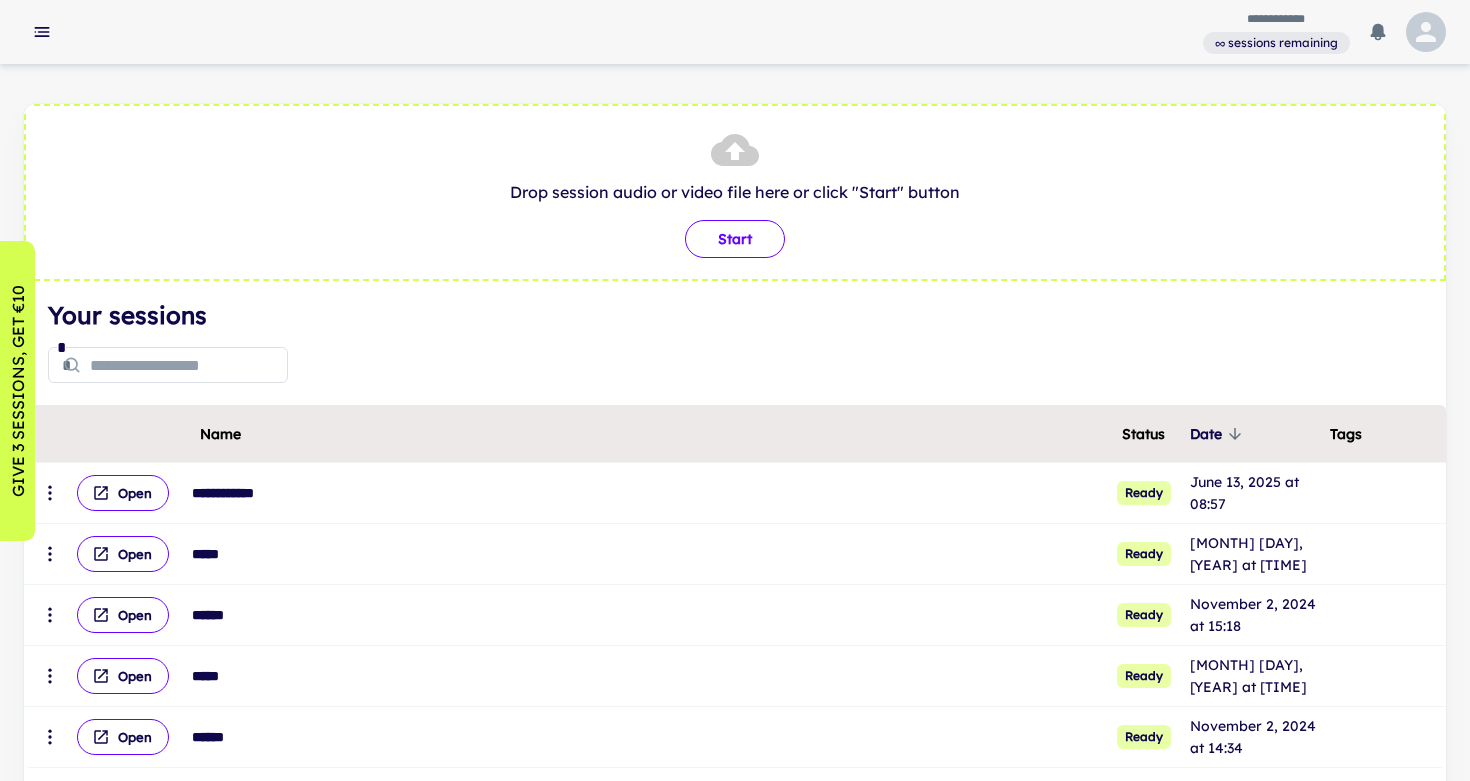 type on "**********" 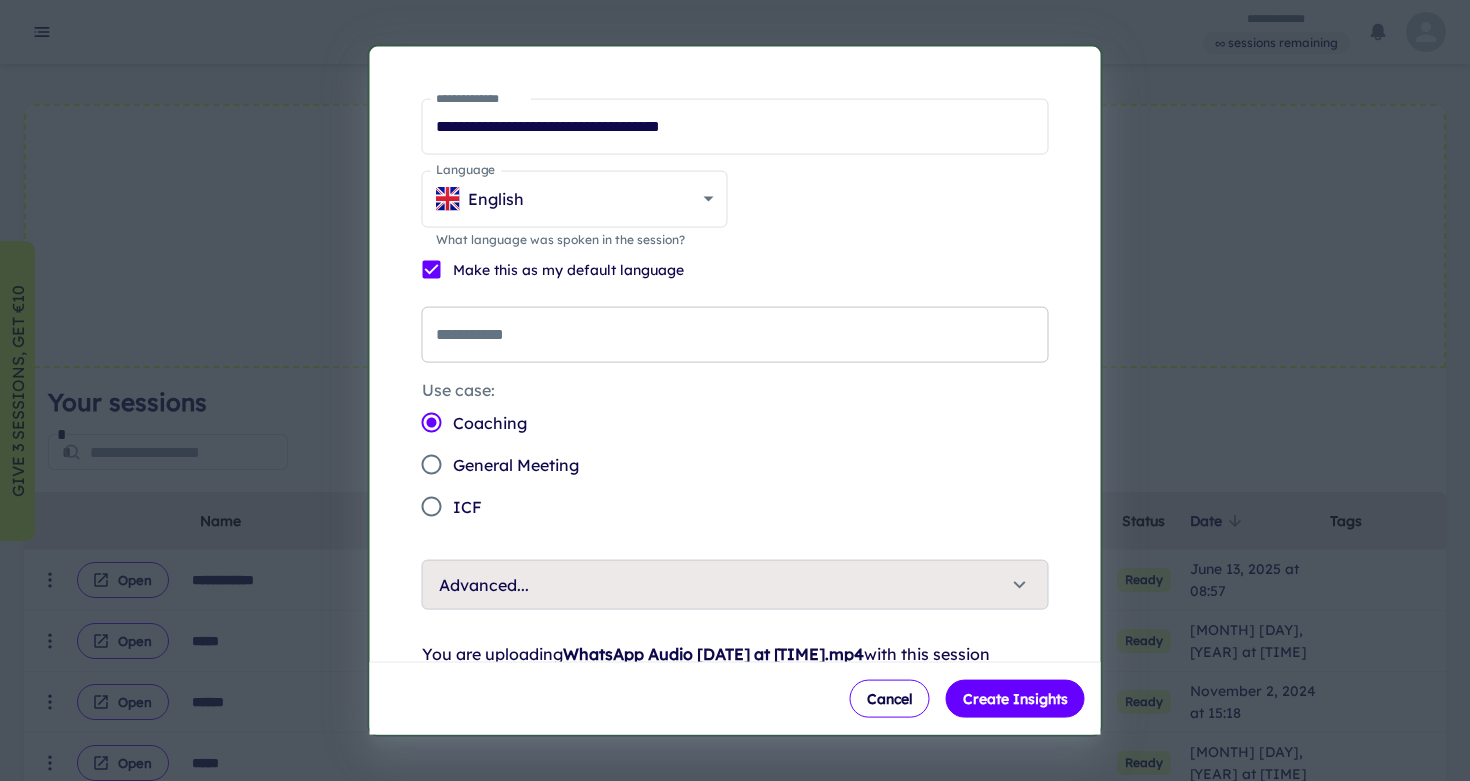click on "**********" at bounding box center [735, 334] 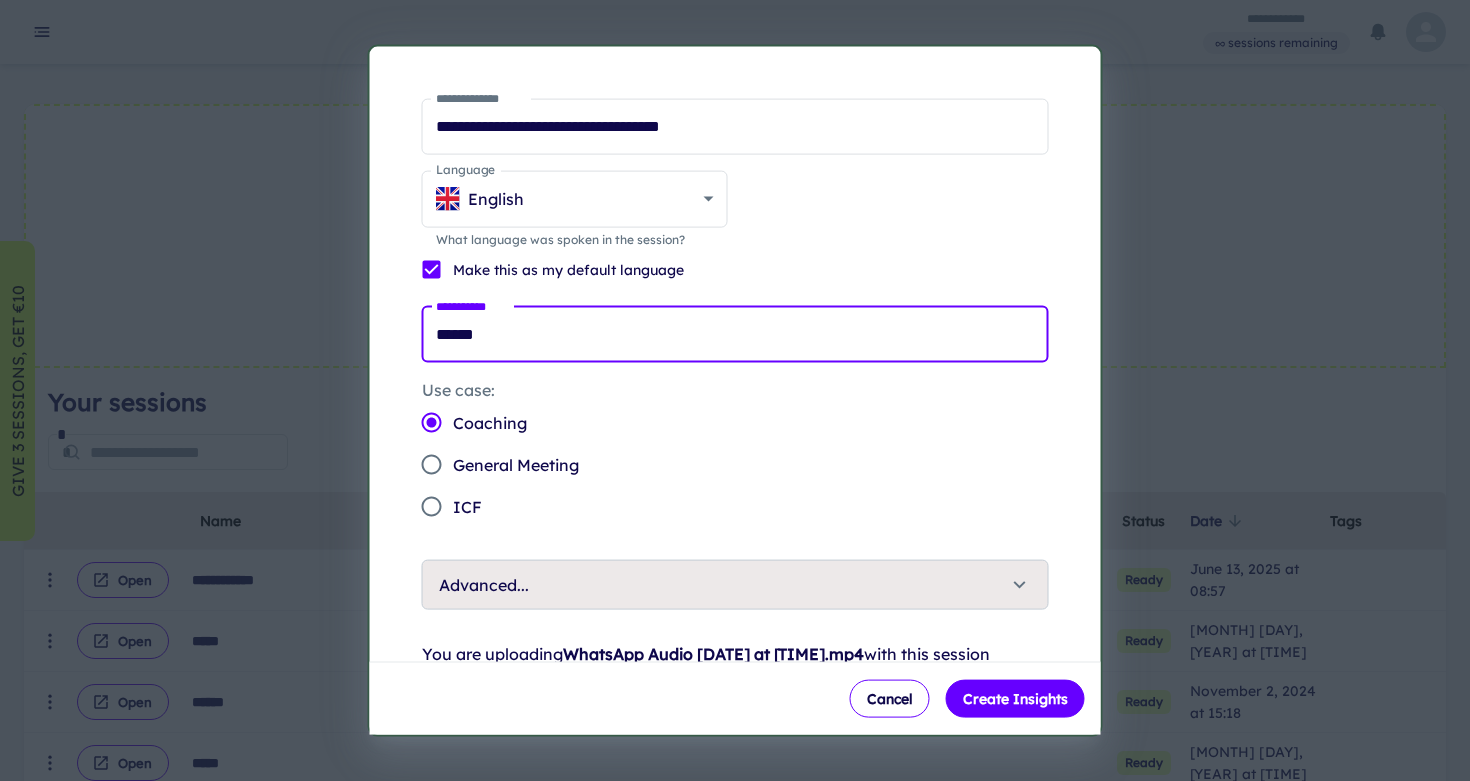 type on "******" 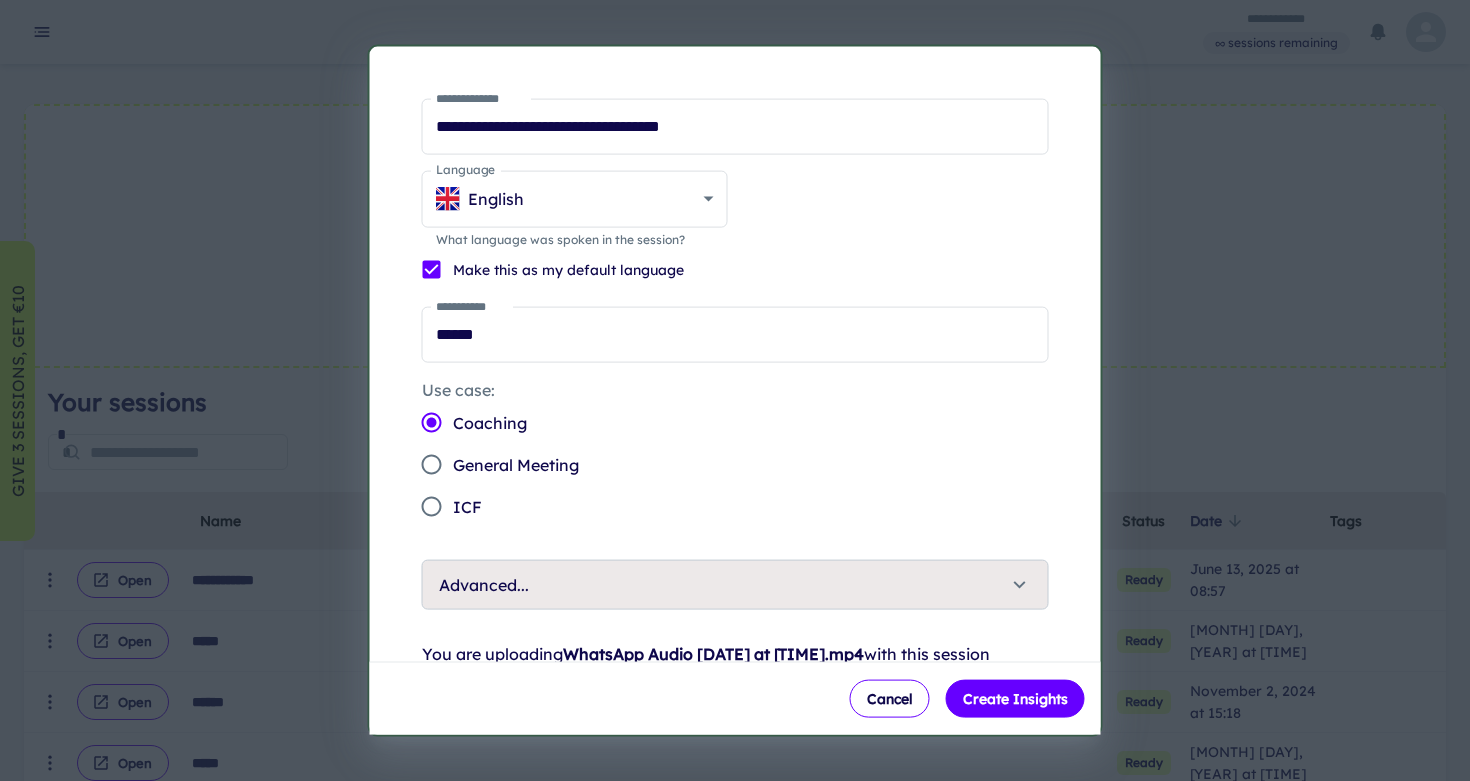 click on "Use case: Coaching General Meeting ICF" at bounding box center [727, 444] 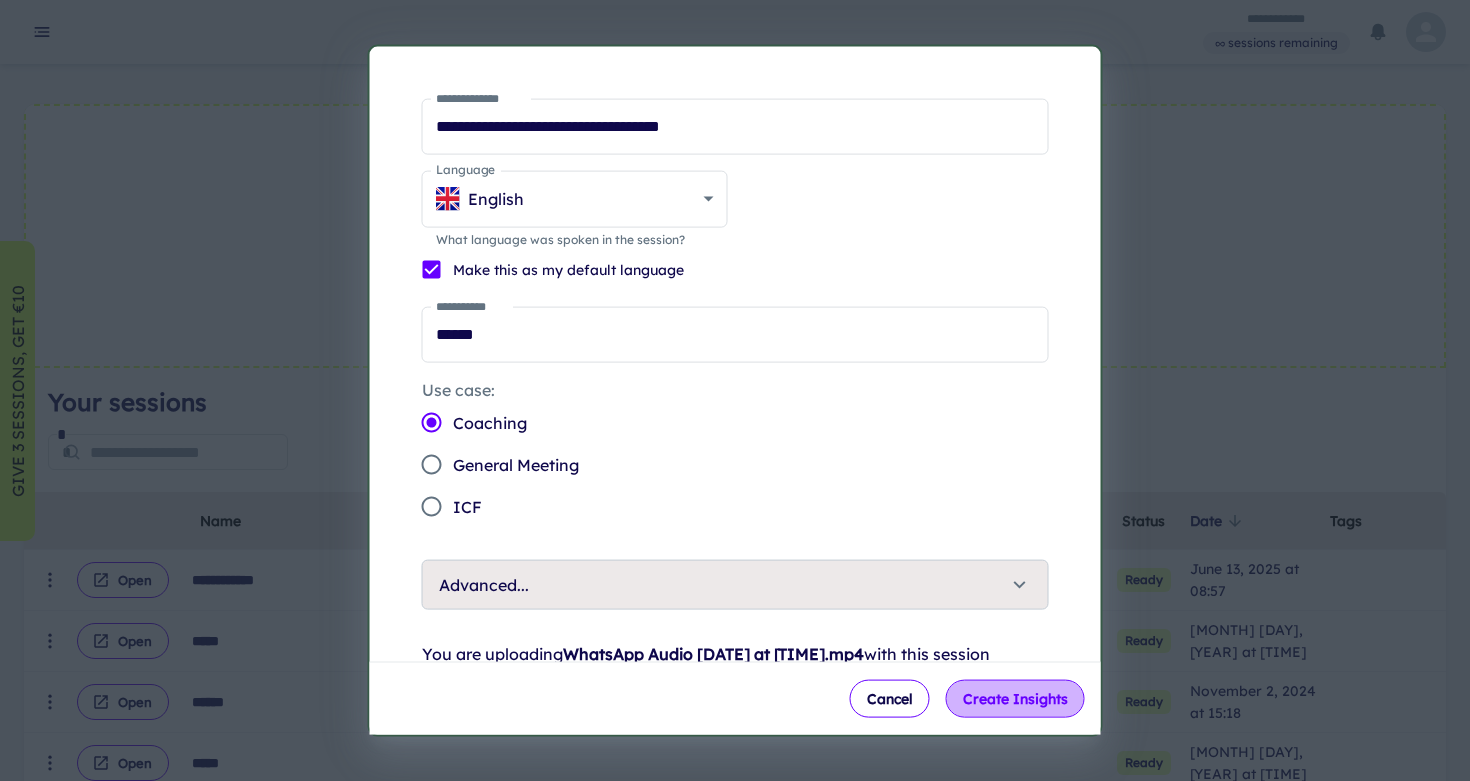 click on "Create Insights" at bounding box center (1015, 699) 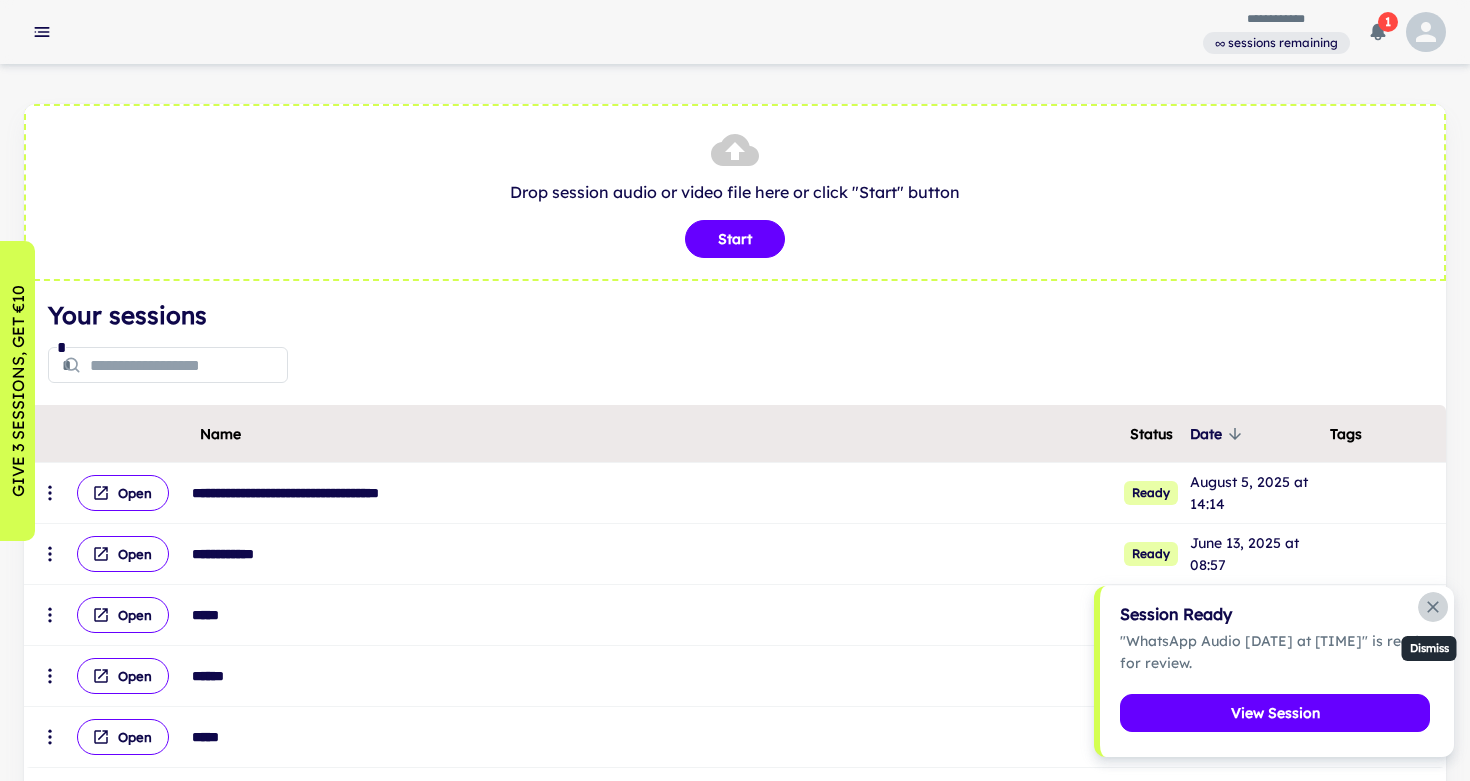 click 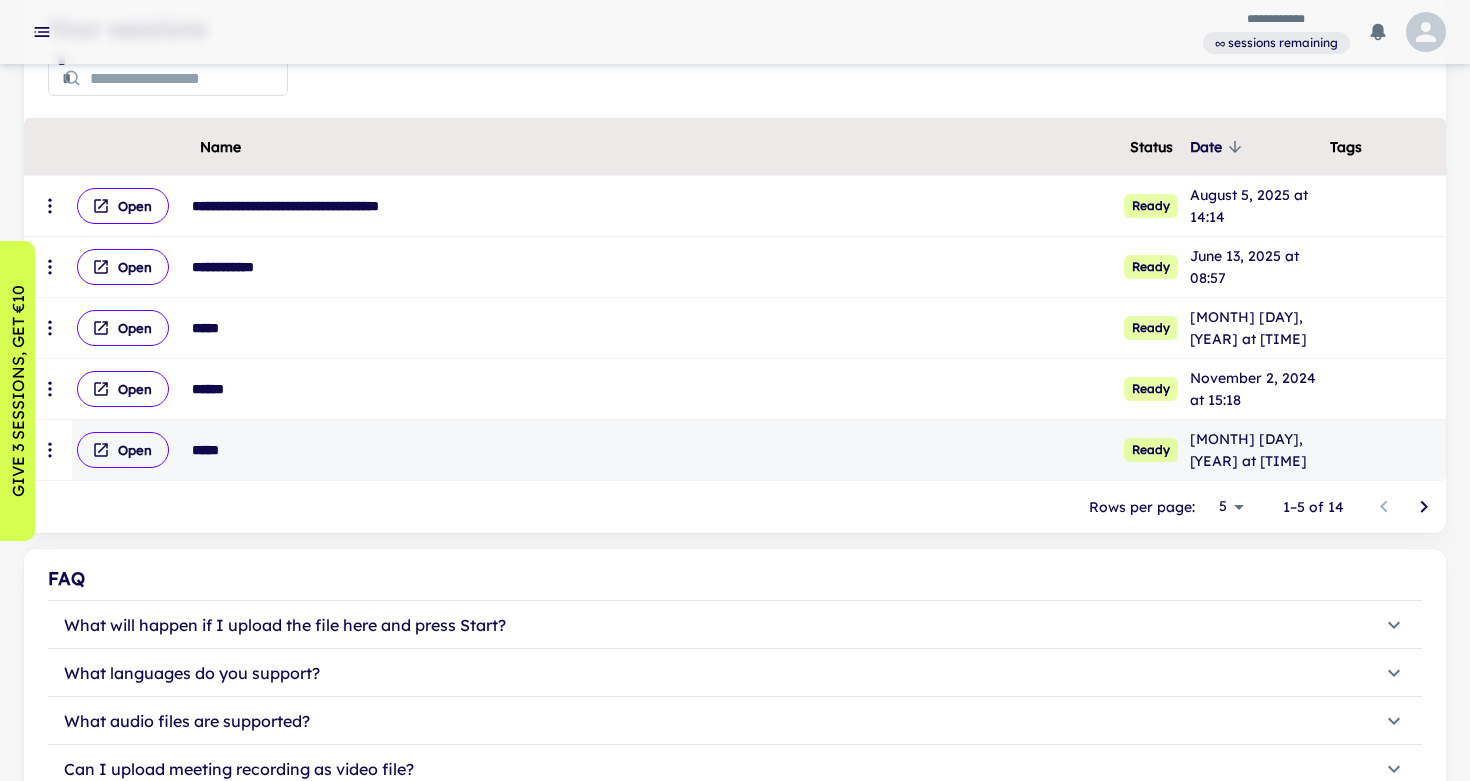 scroll, scrollTop: 250, scrollLeft: 0, axis: vertical 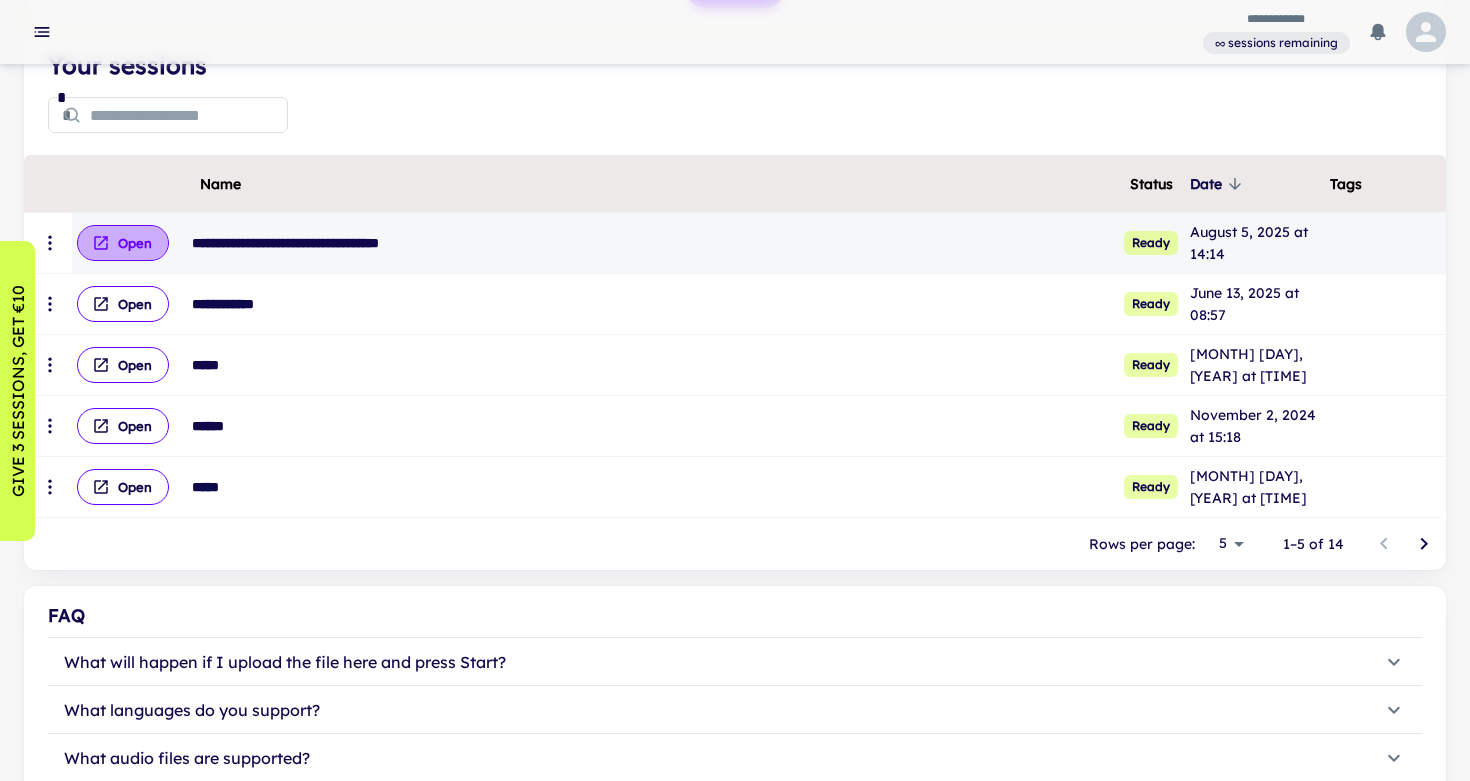 click on "Open" at bounding box center (123, 243) 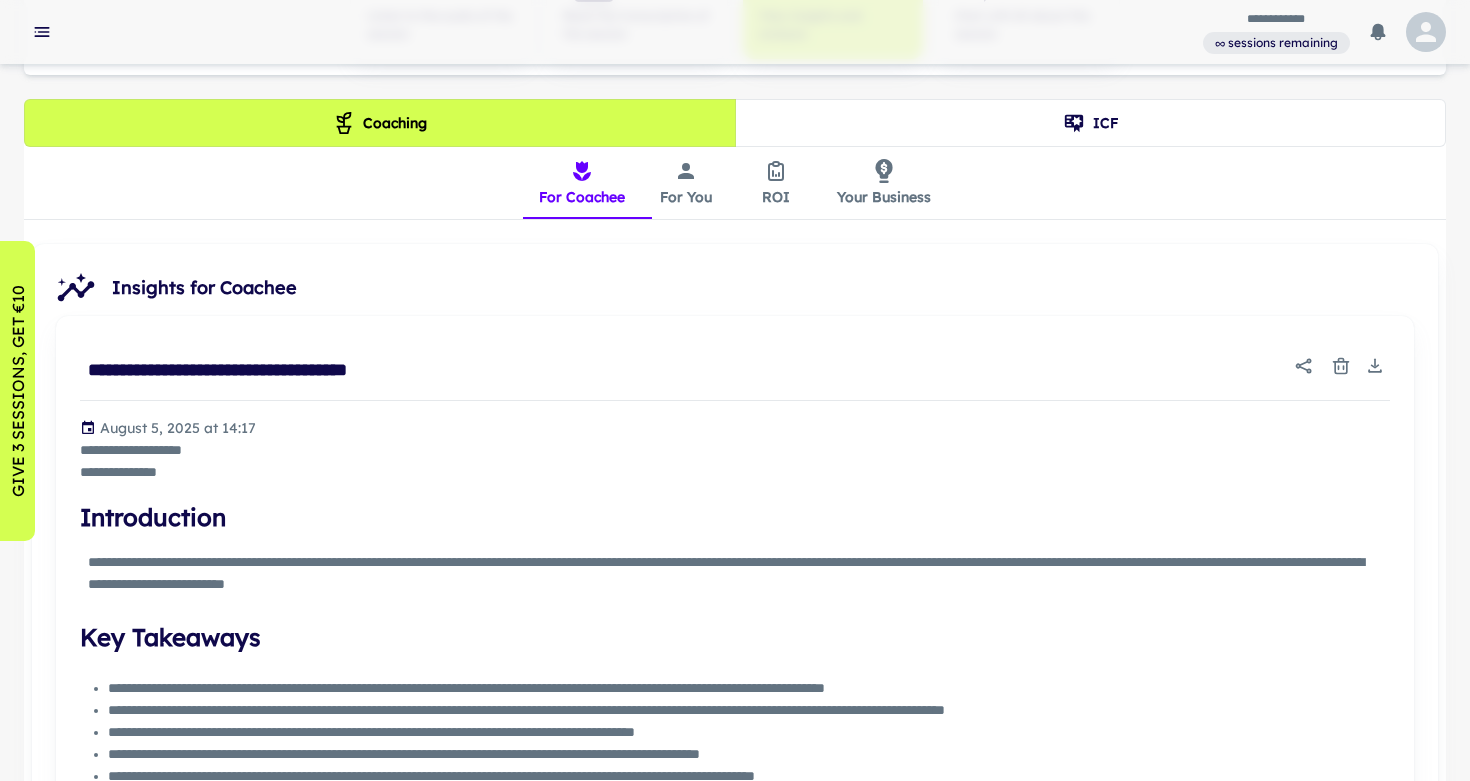 scroll, scrollTop: 425, scrollLeft: 0, axis: vertical 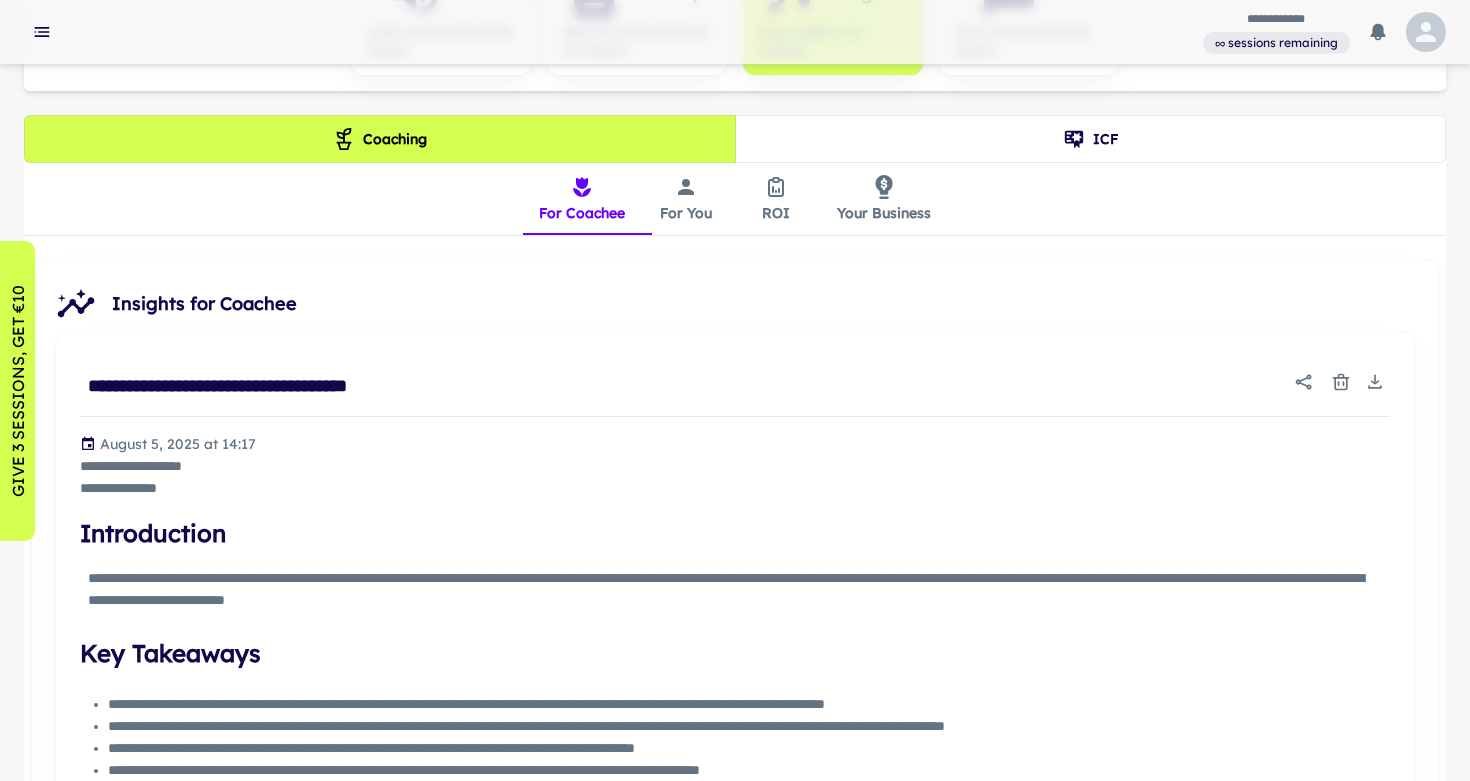 click on "For You" at bounding box center [686, 199] 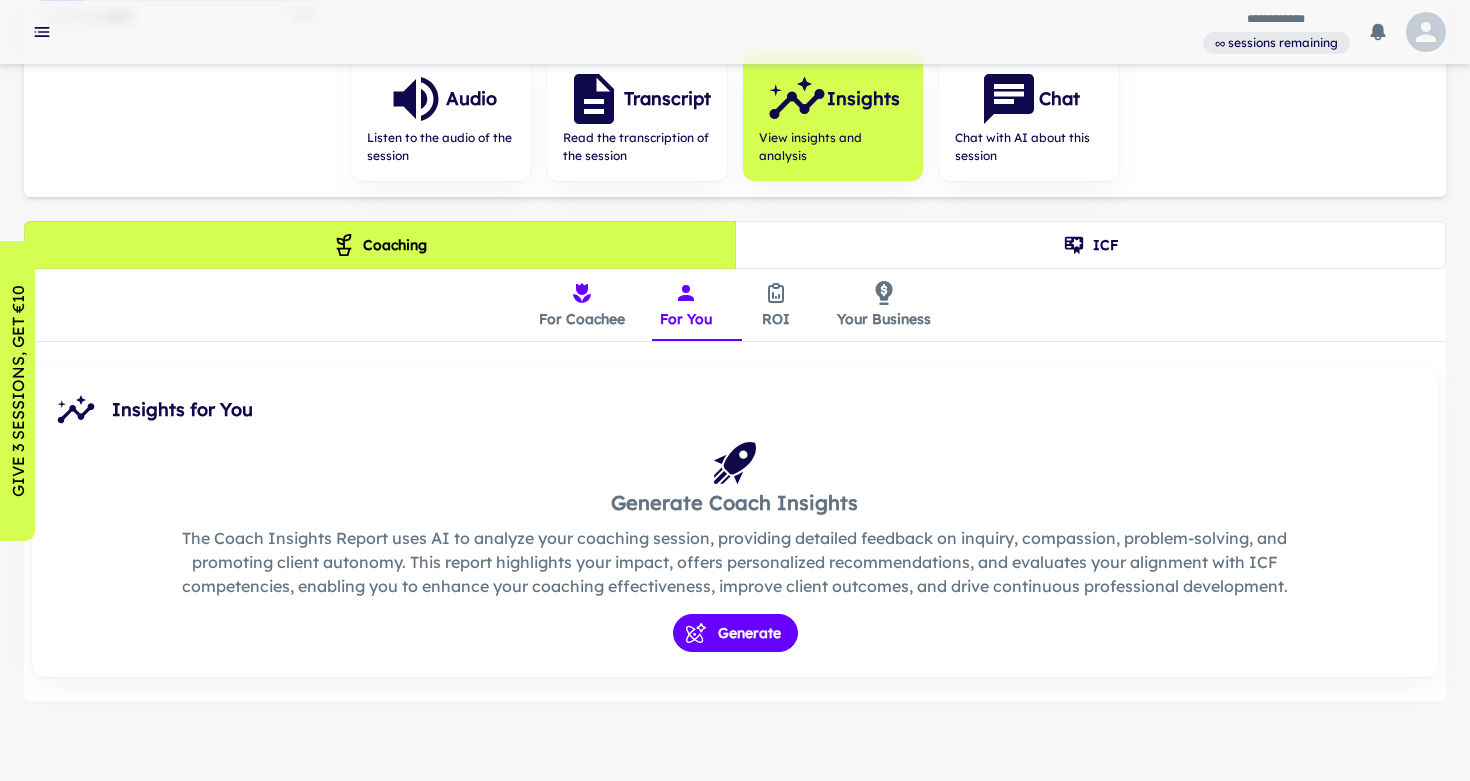 scroll, scrollTop: 317, scrollLeft: 0, axis: vertical 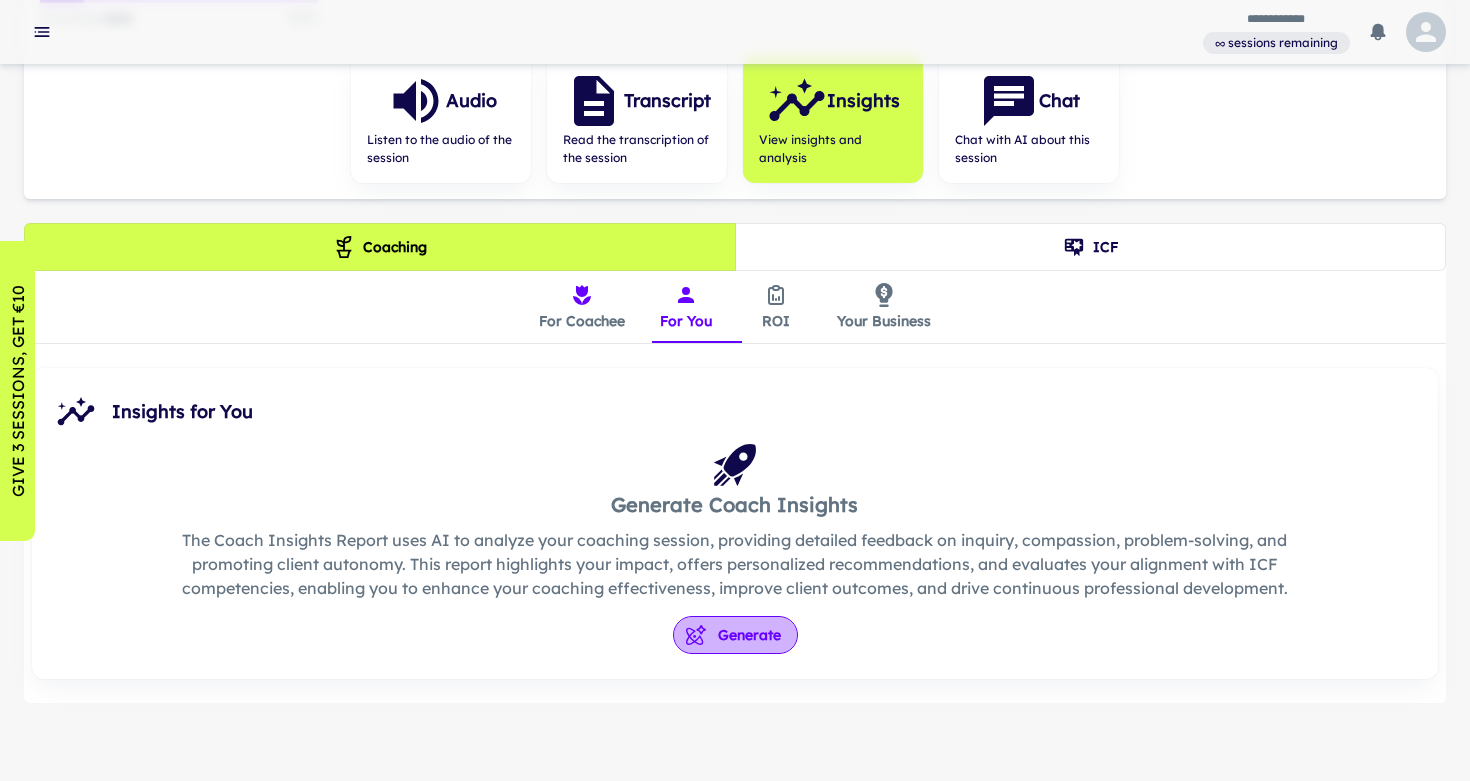 click on "Generate" at bounding box center [735, 635] 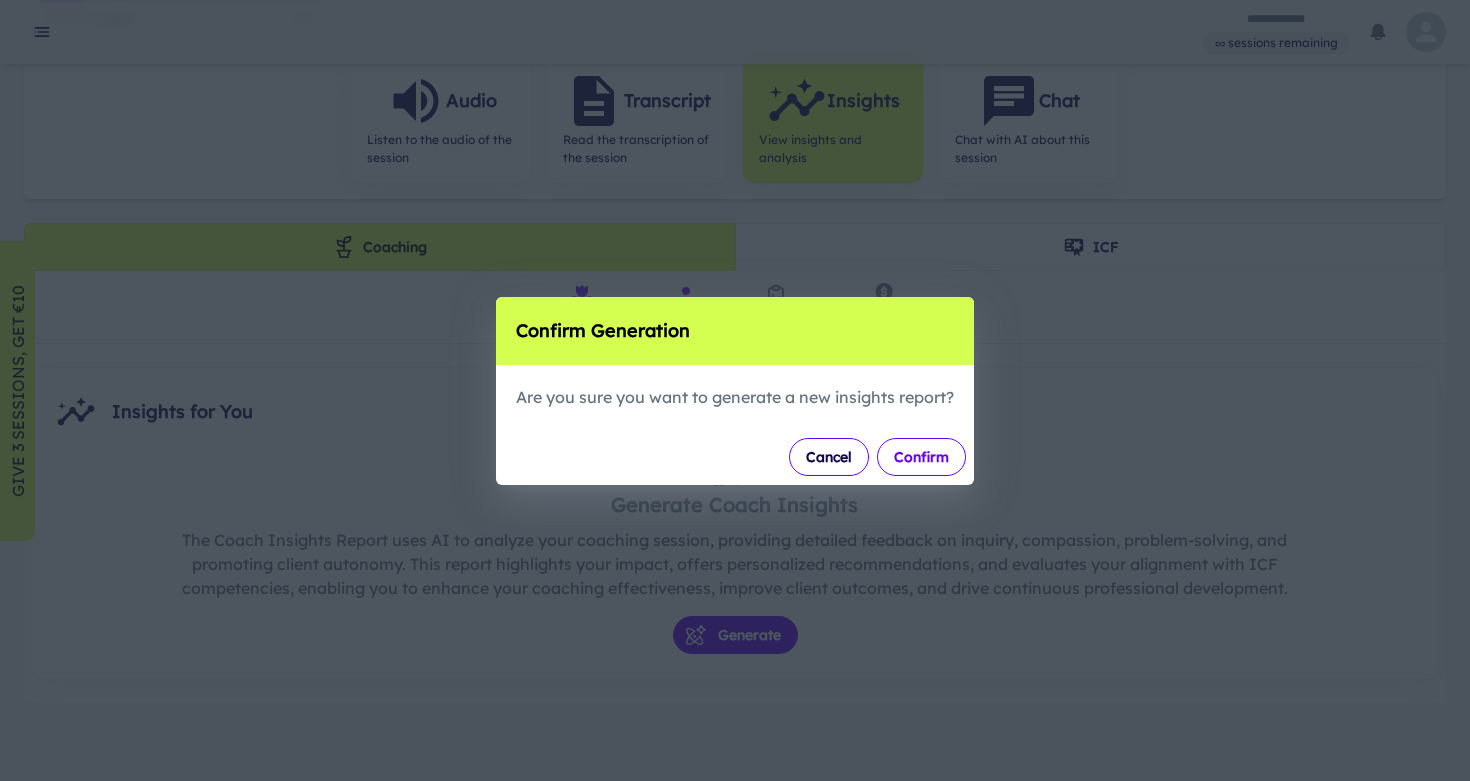 click on "Confirm" at bounding box center [921, 457] 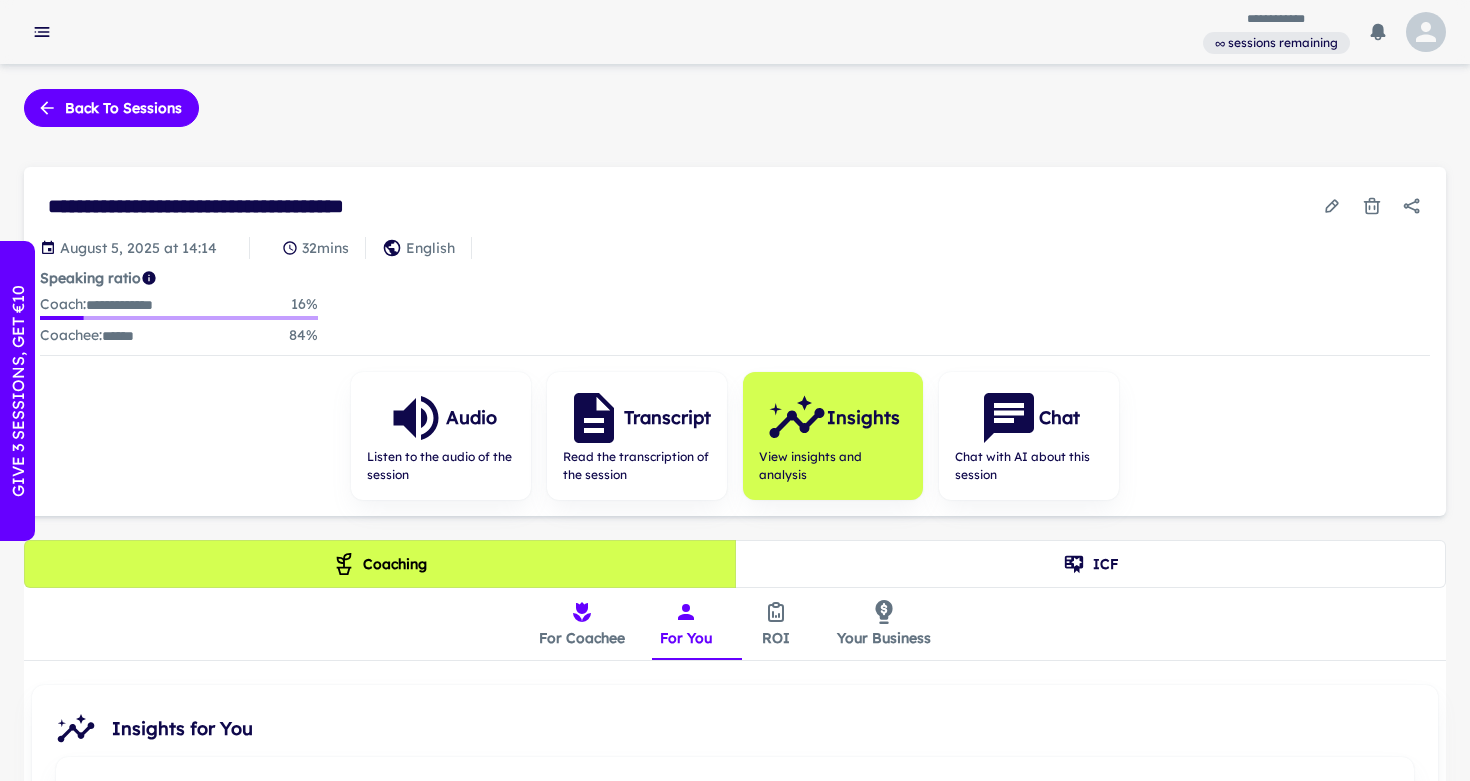 scroll, scrollTop: 0, scrollLeft: 0, axis: both 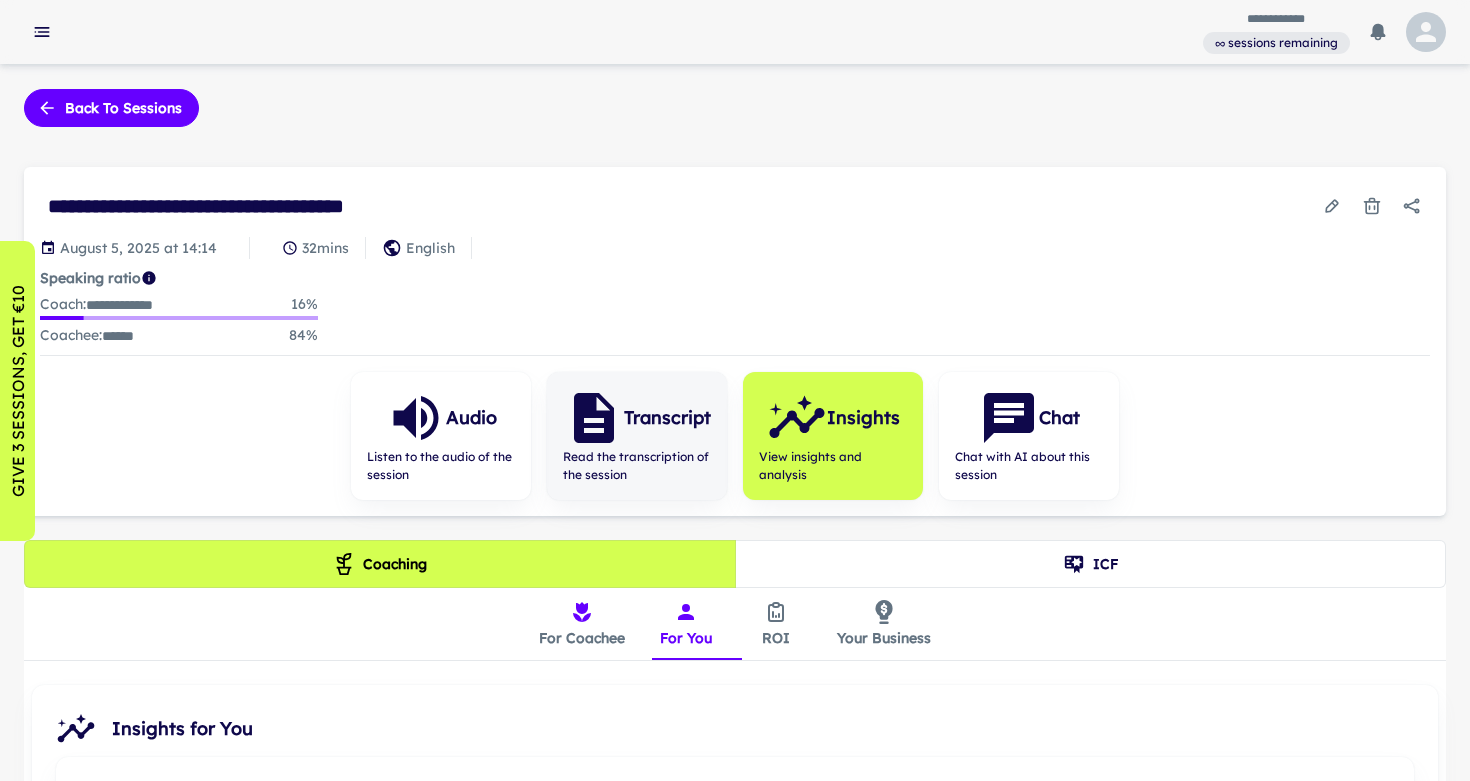click on "Transcript" at bounding box center (667, 418) 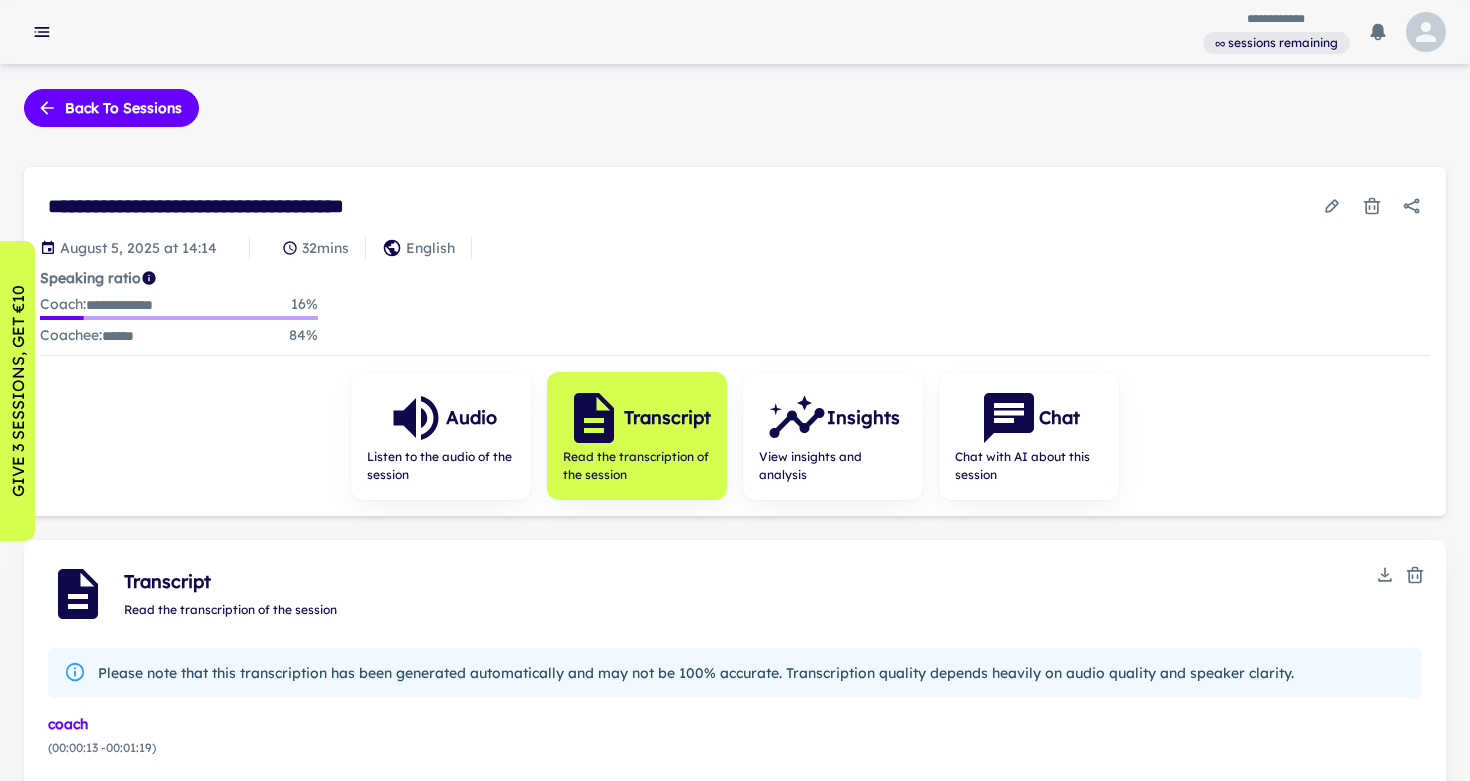 scroll, scrollTop: 0, scrollLeft: 0, axis: both 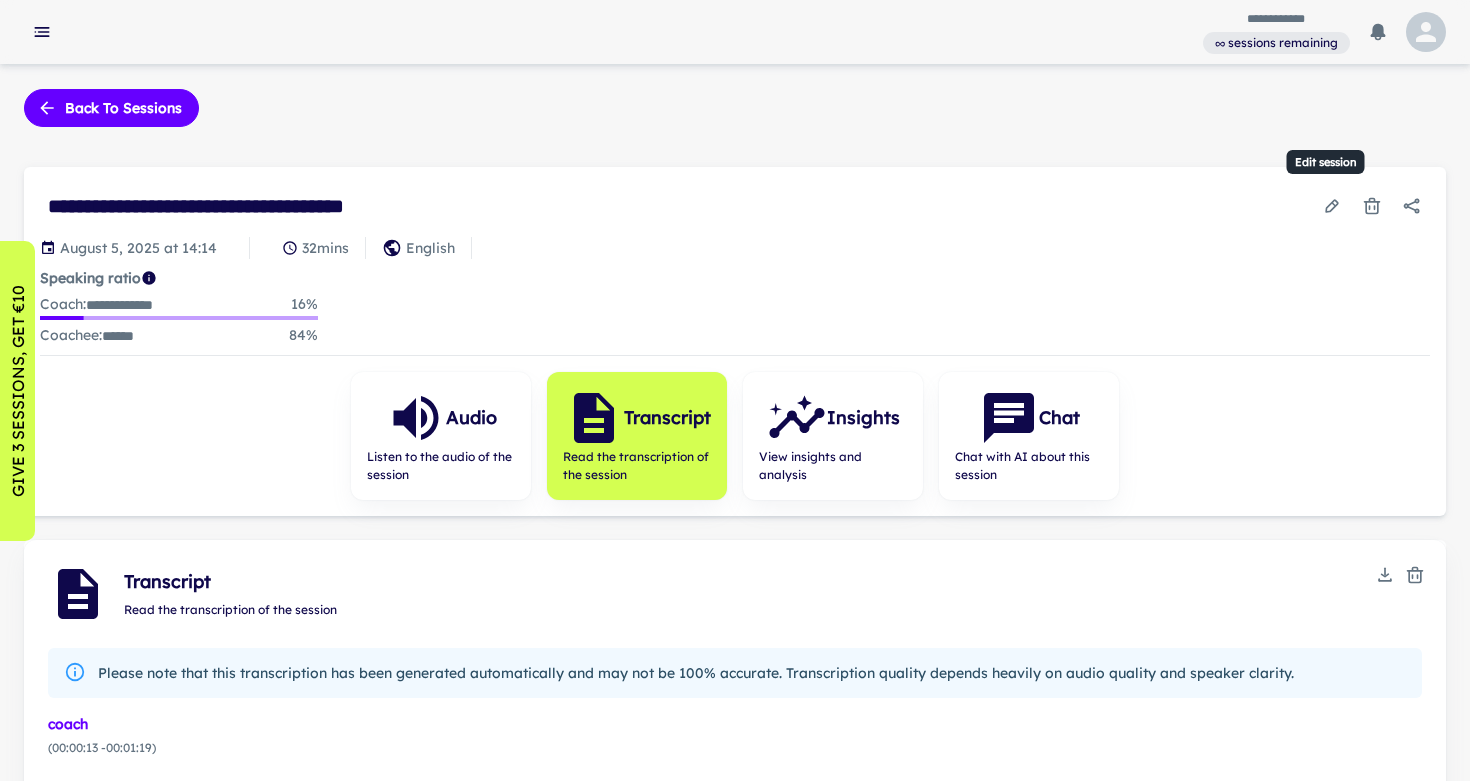 click 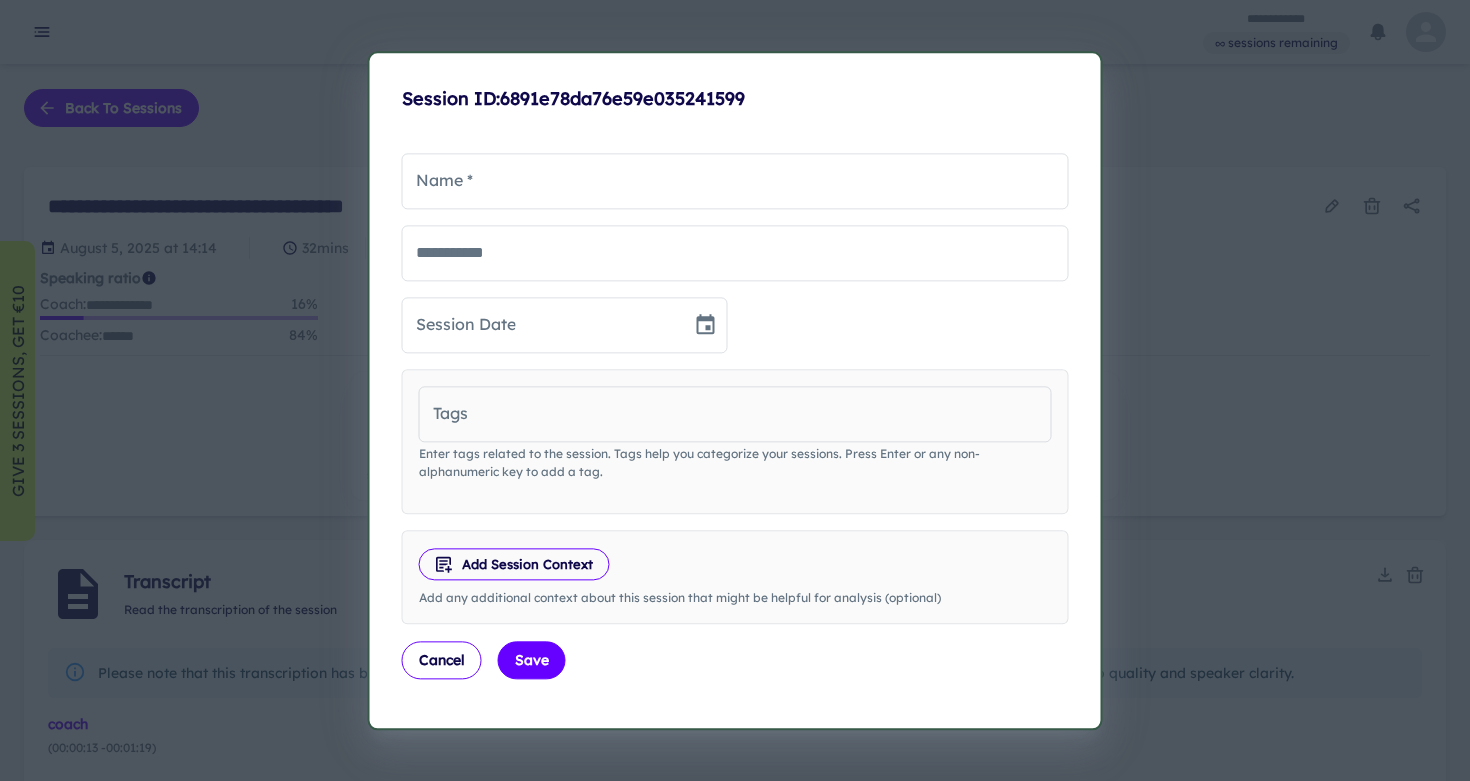 type on "**********" 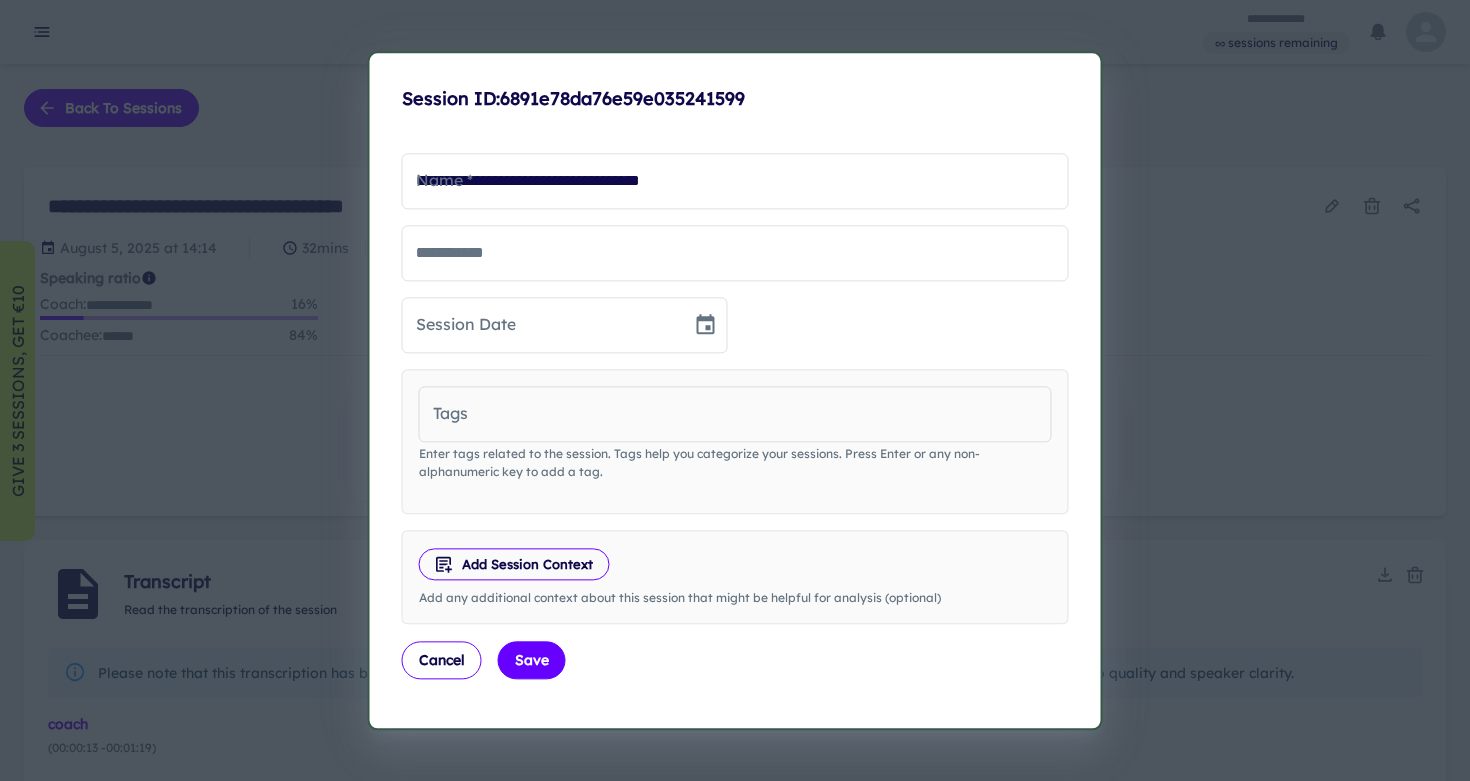 type on "**********" 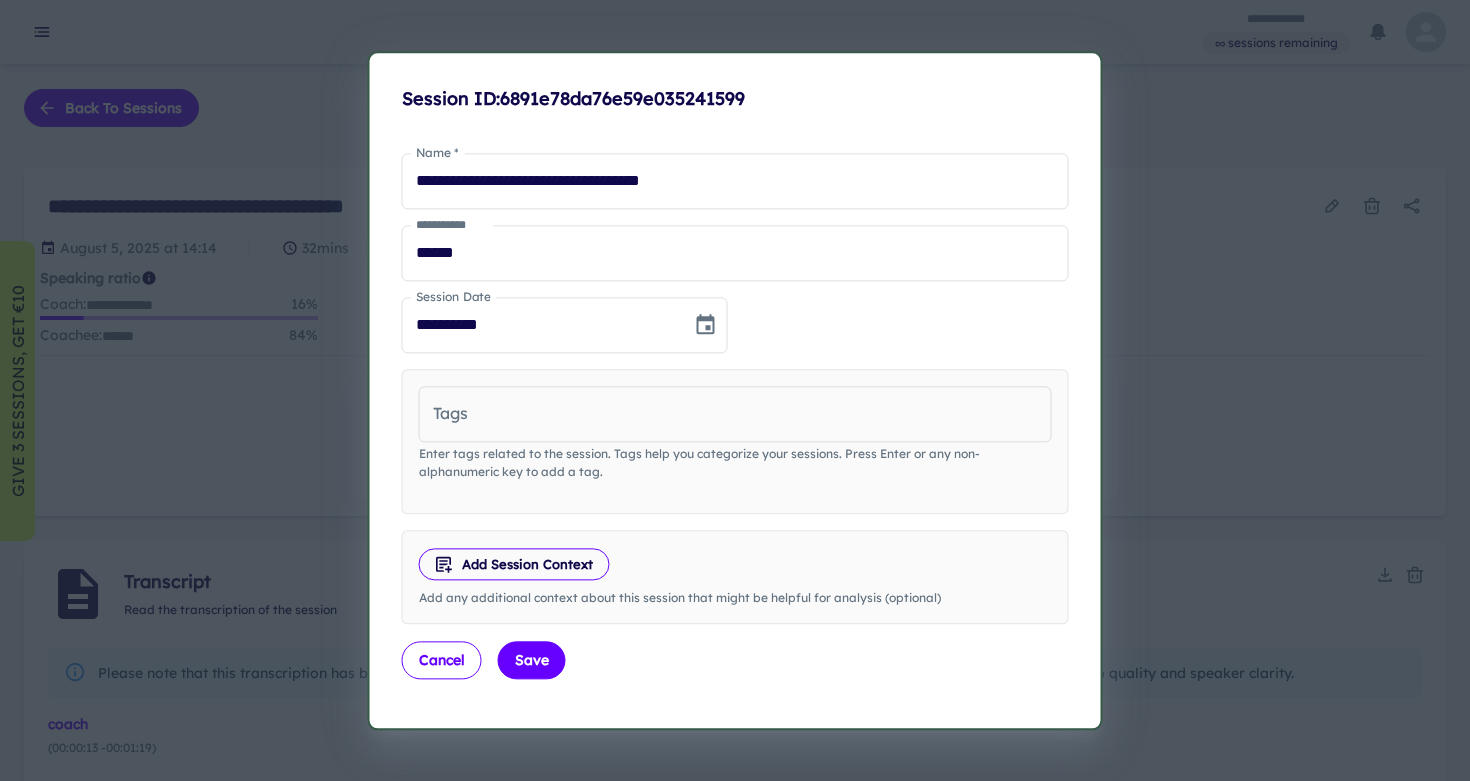 click on "Cancel" at bounding box center (442, 660) 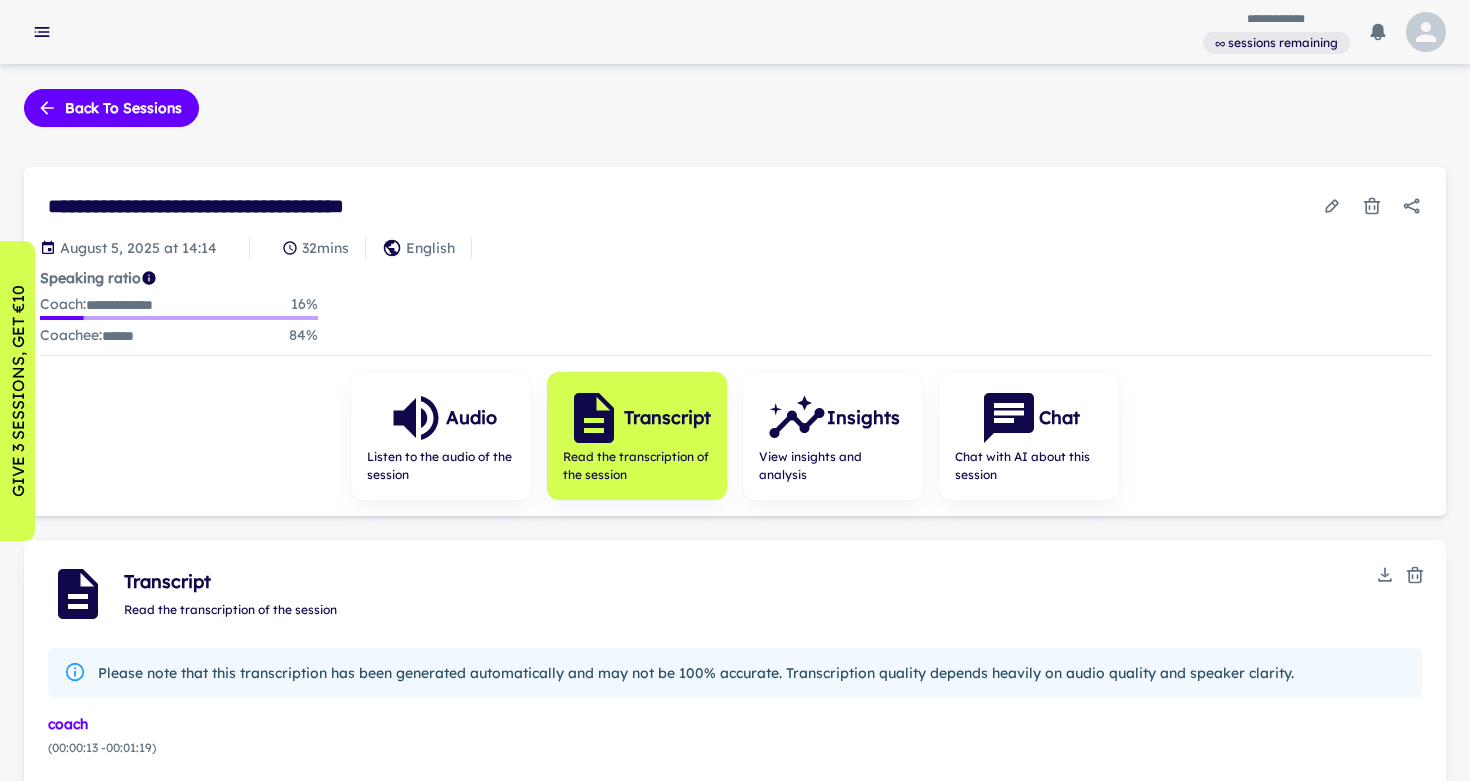scroll, scrollTop: 0, scrollLeft: 0, axis: both 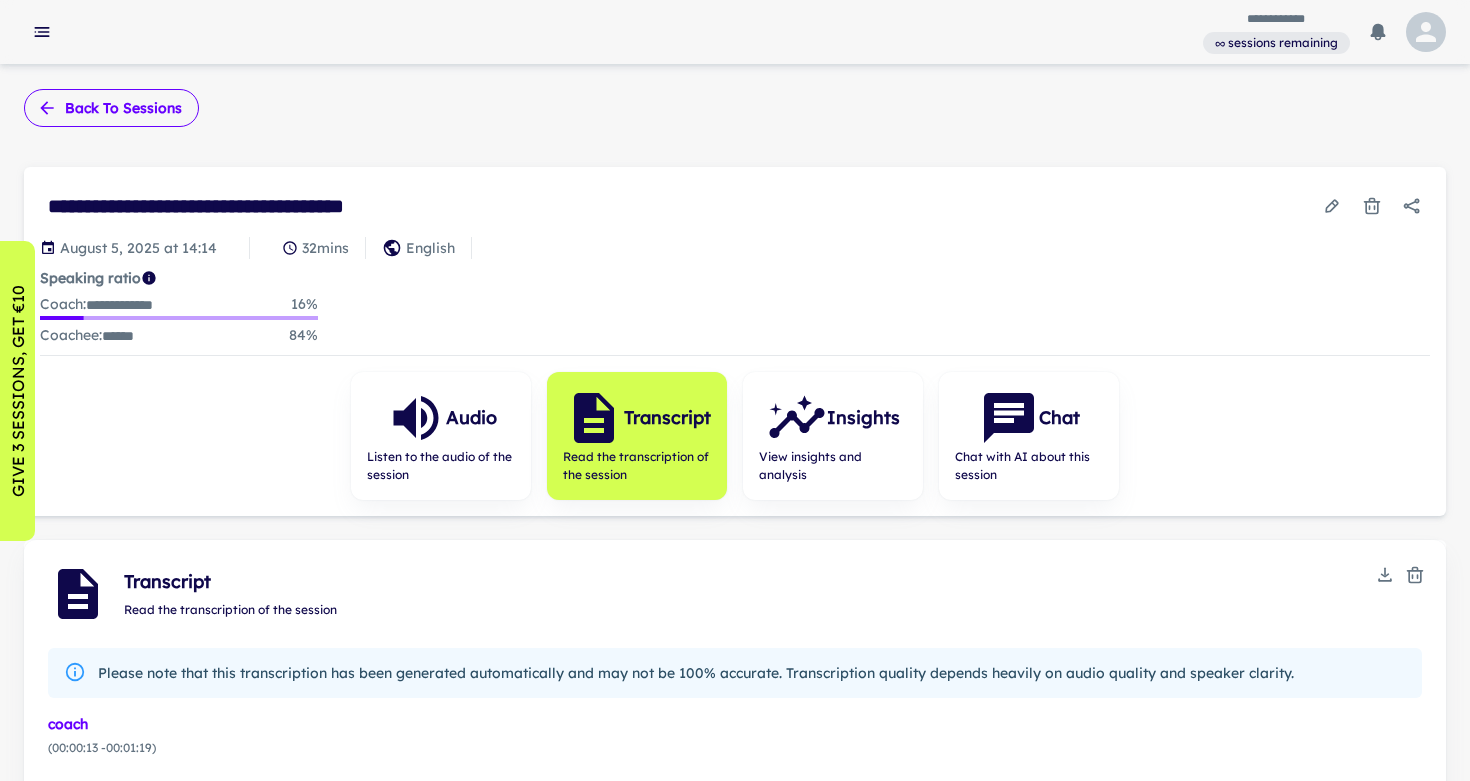 click on "Back to sessions" at bounding box center [111, 108] 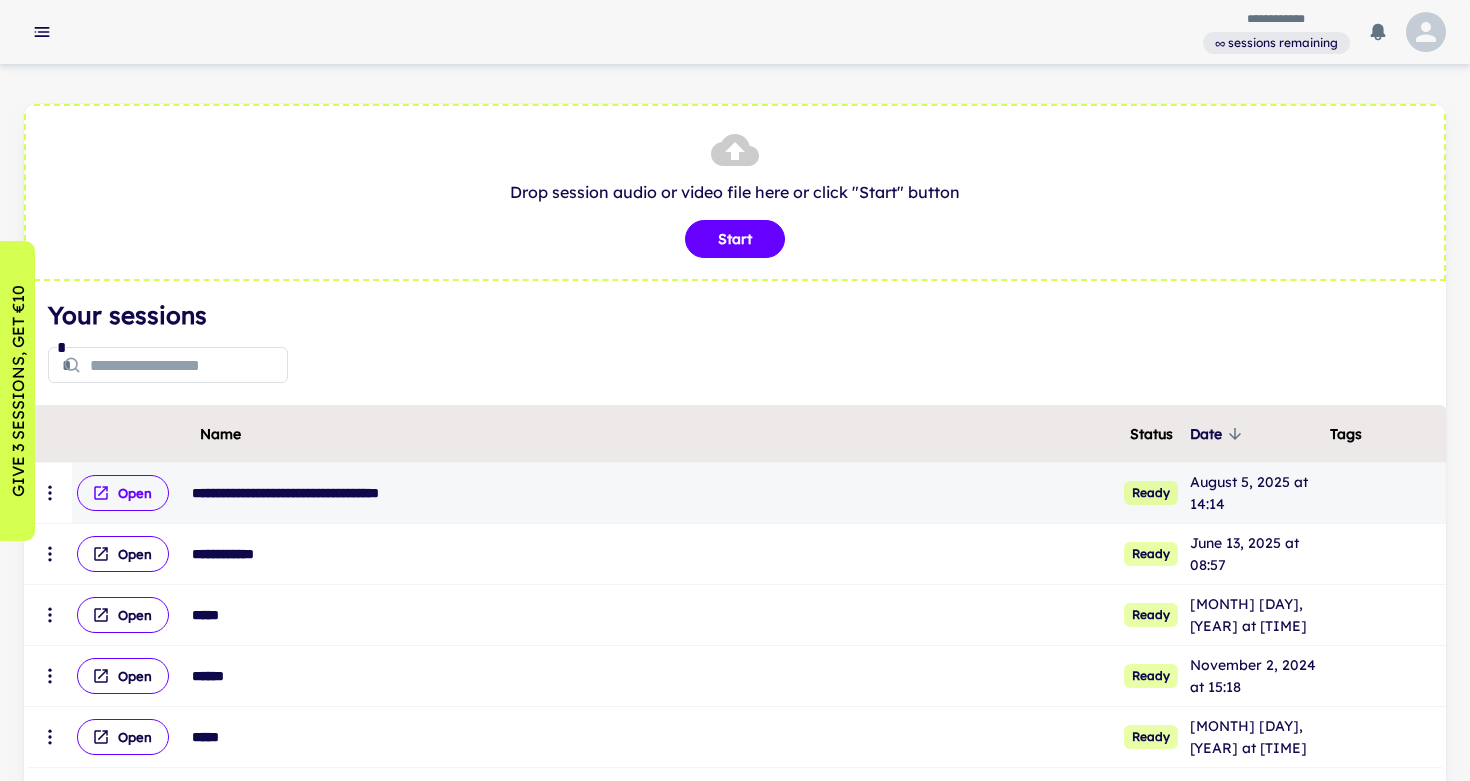 click on "Open" at bounding box center (123, 493) 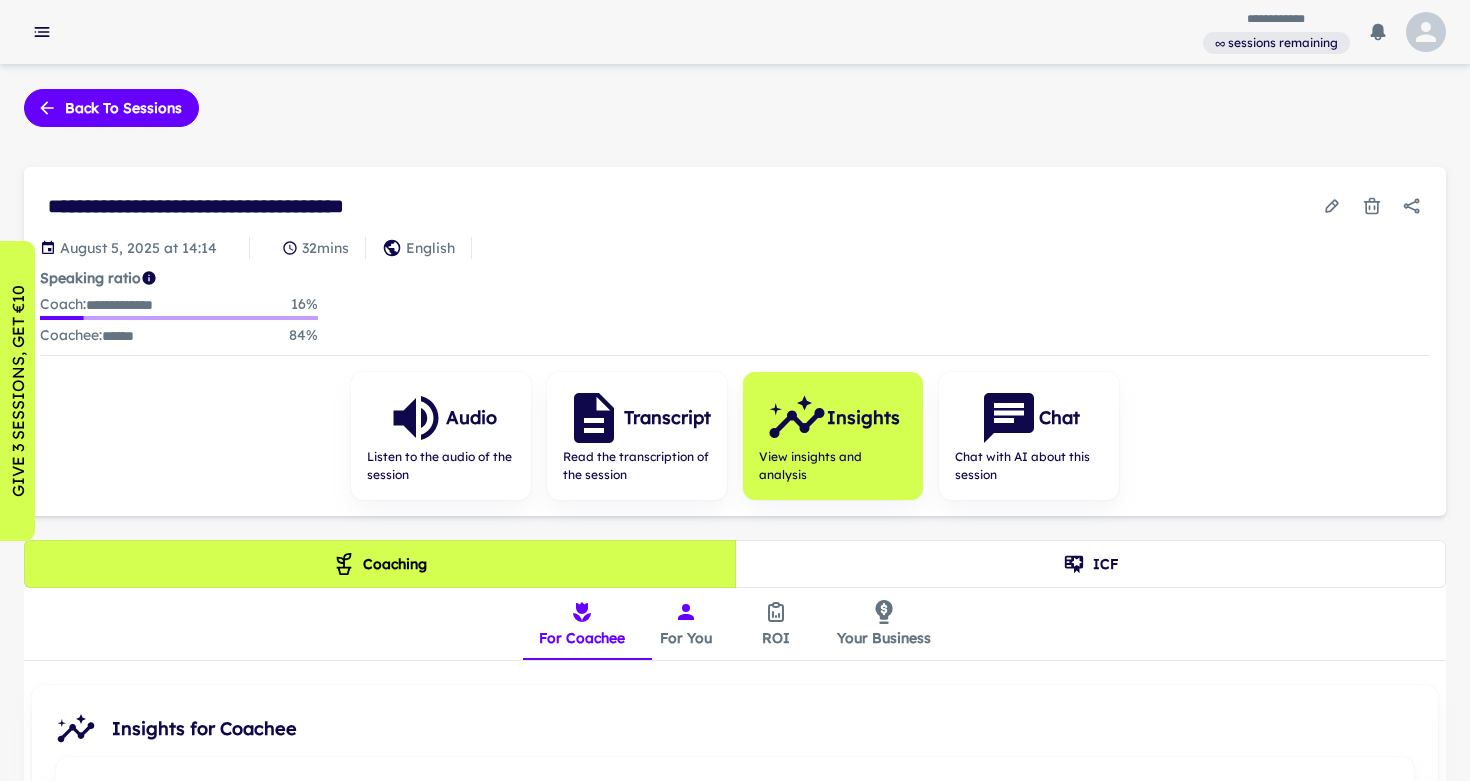 scroll, scrollTop: 0, scrollLeft: 0, axis: both 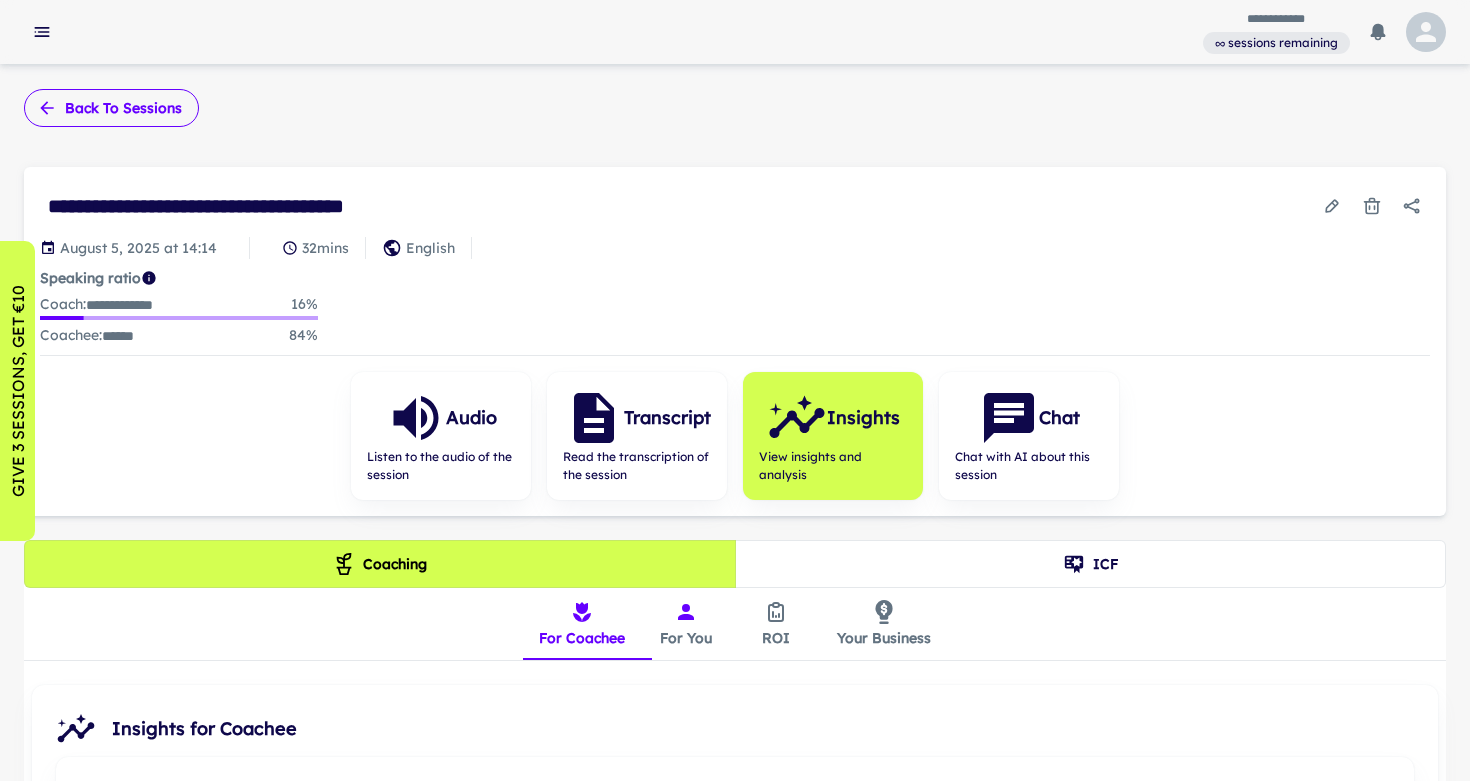 click on "Back to sessions" at bounding box center (111, 108) 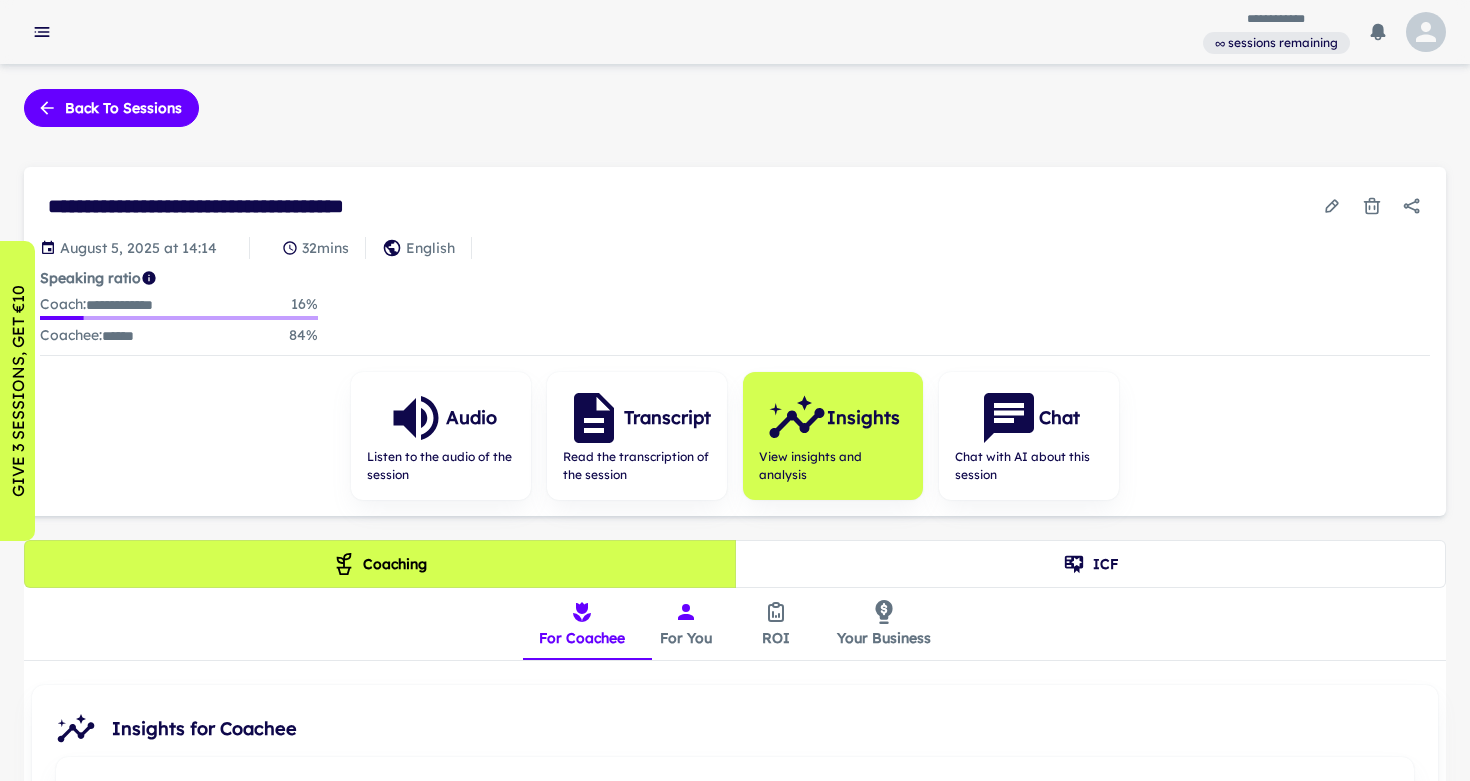scroll, scrollTop: 0, scrollLeft: 0, axis: both 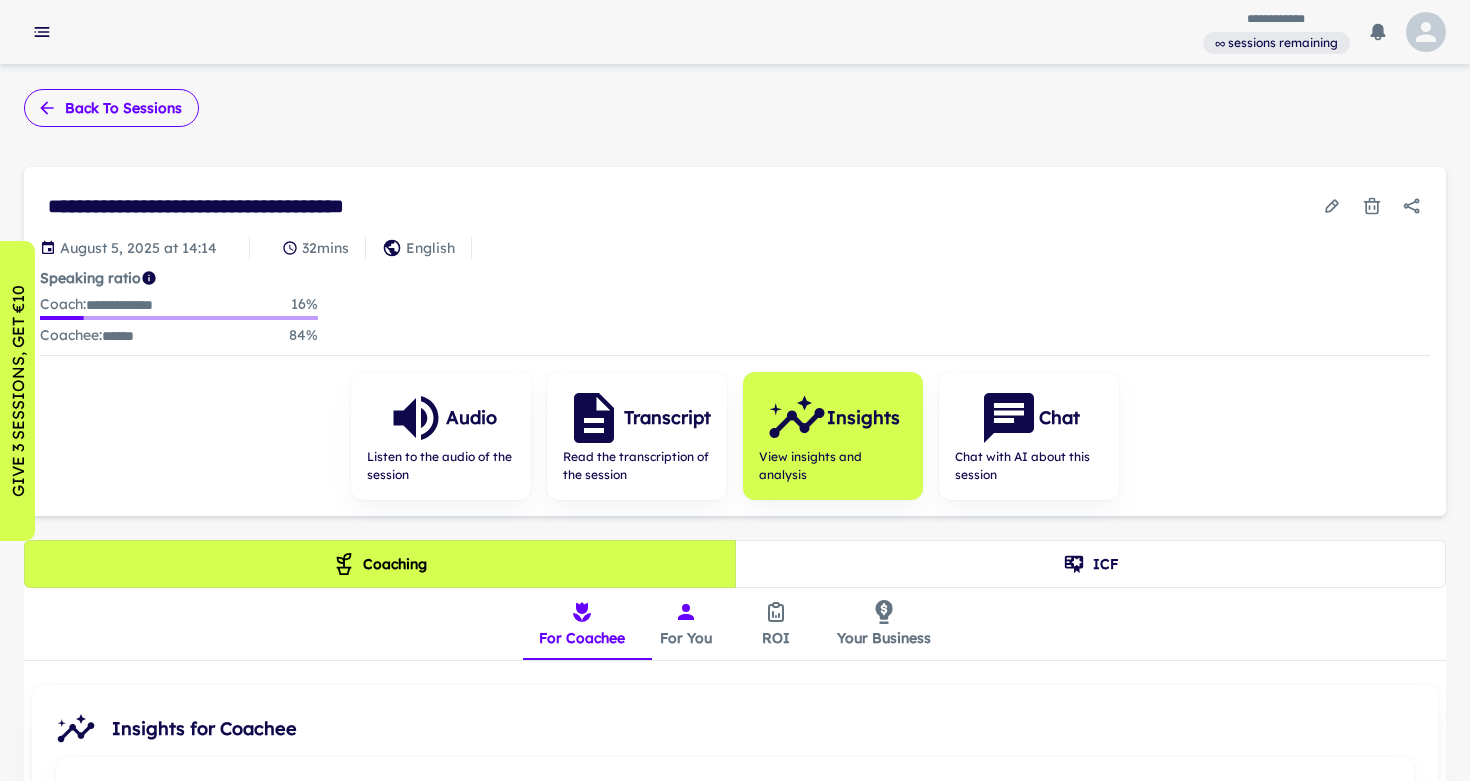click on "Back to sessions" at bounding box center (111, 108) 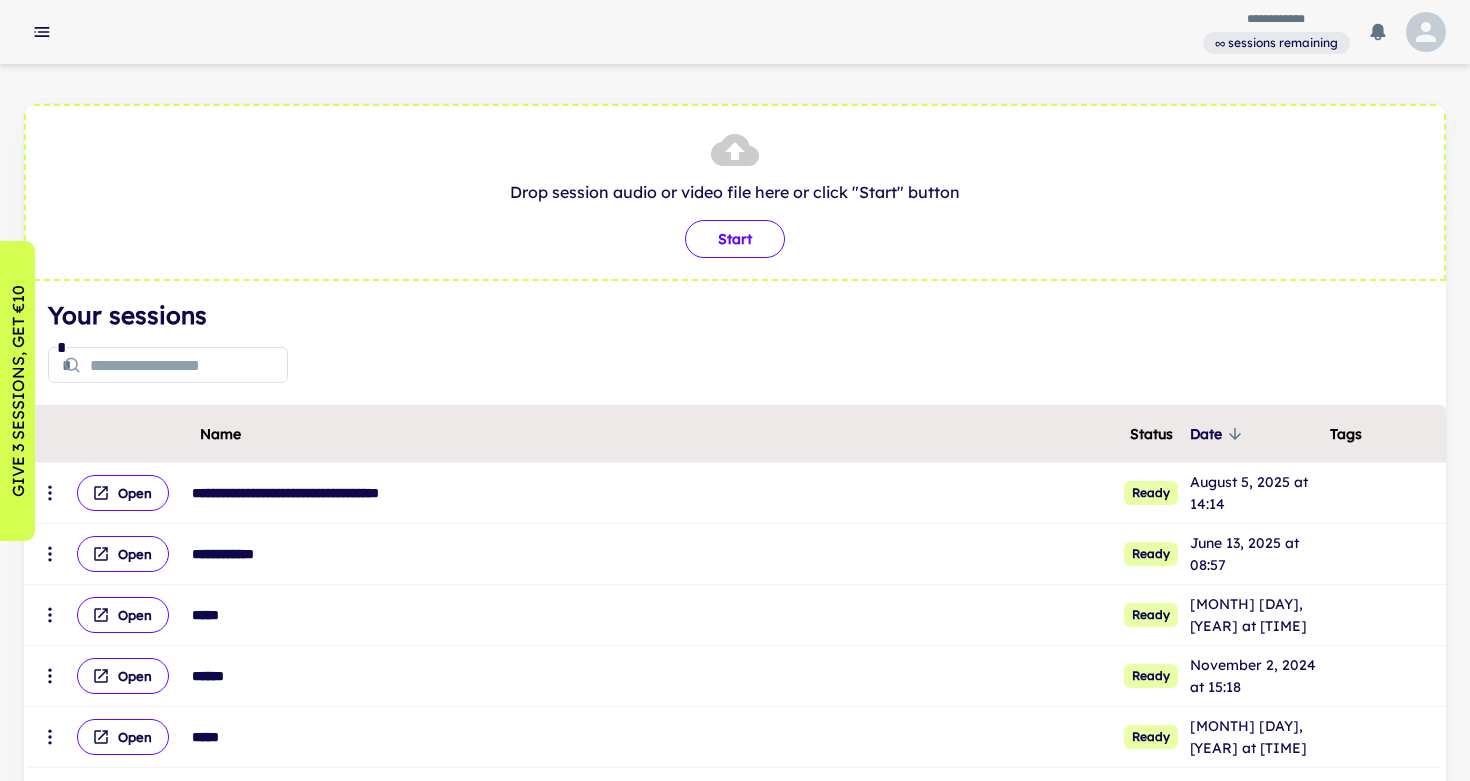 click on "Start" at bounding box center [735, 239] 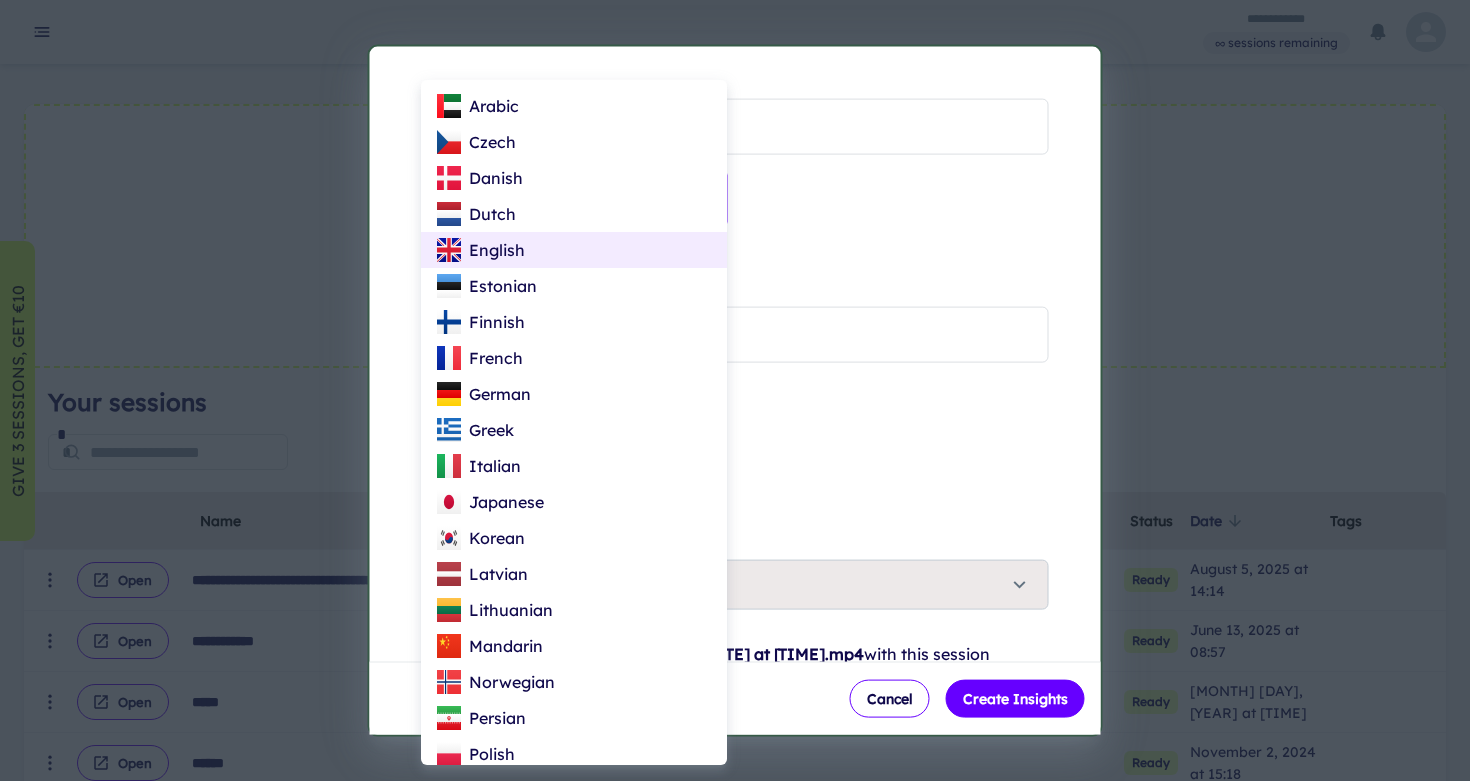click on "**********" at bounding box center (735, 390) 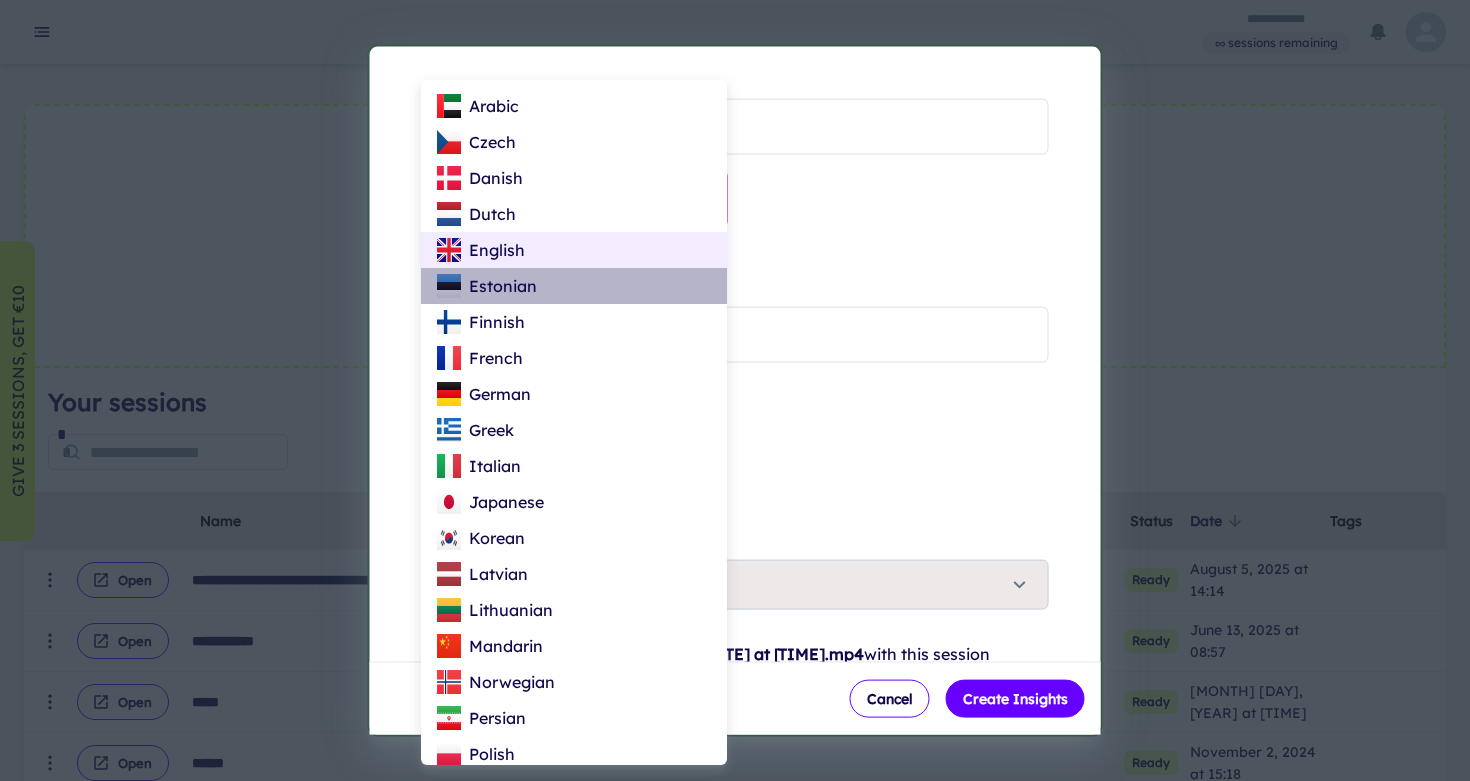click on "Estonian" at bounding box center [574, 286] 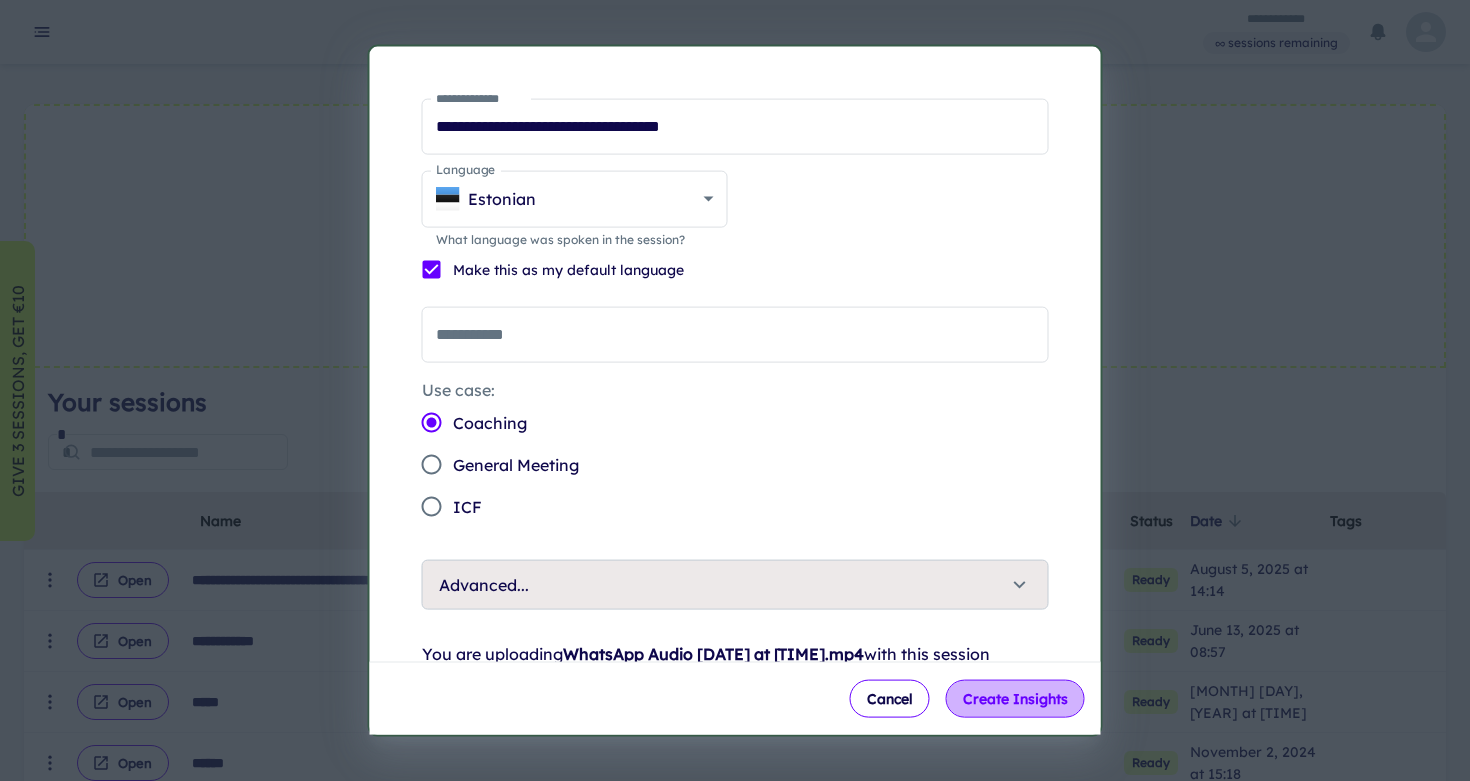 click on "Create Insights" at bounding box center [1015, 699] 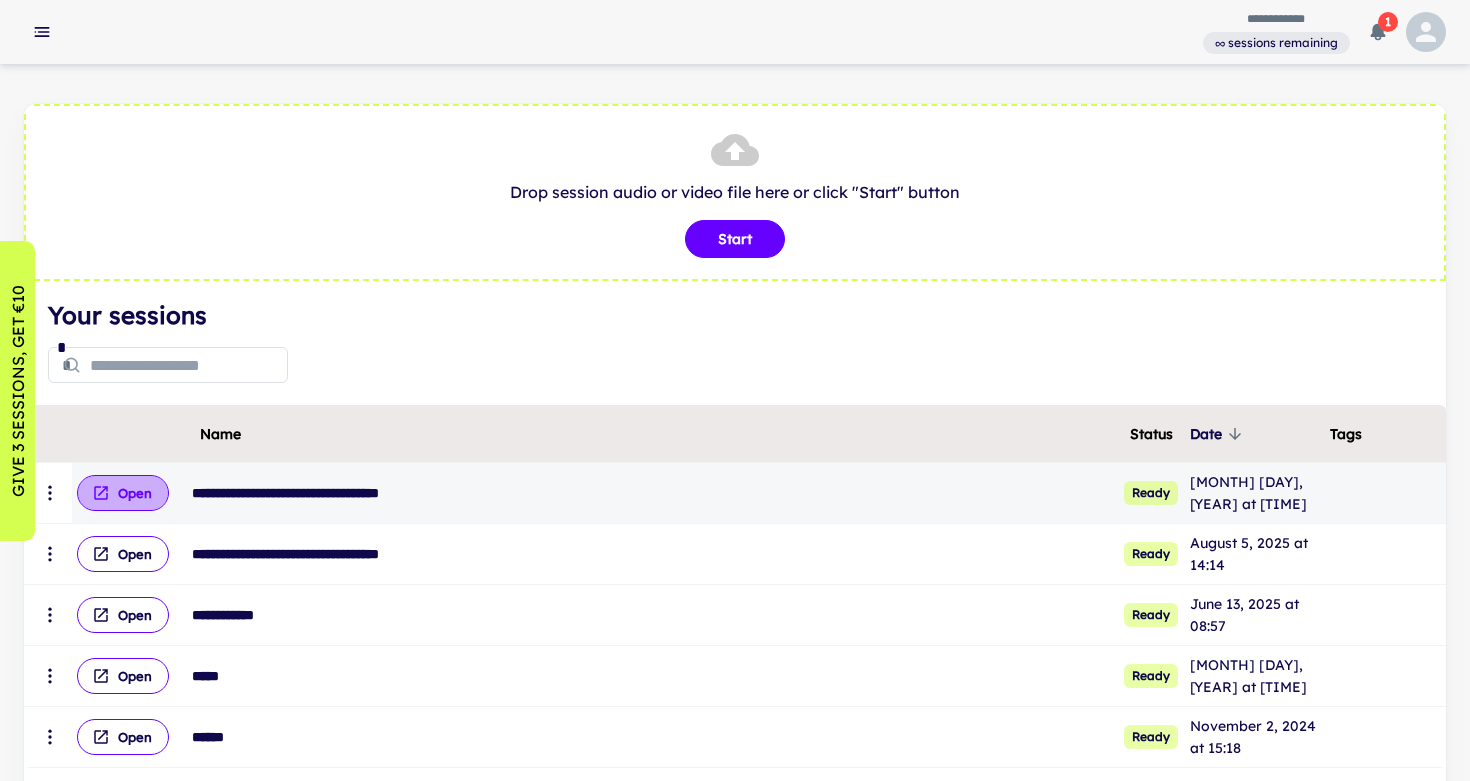 click on "Open" at bounding box center [123, 493] 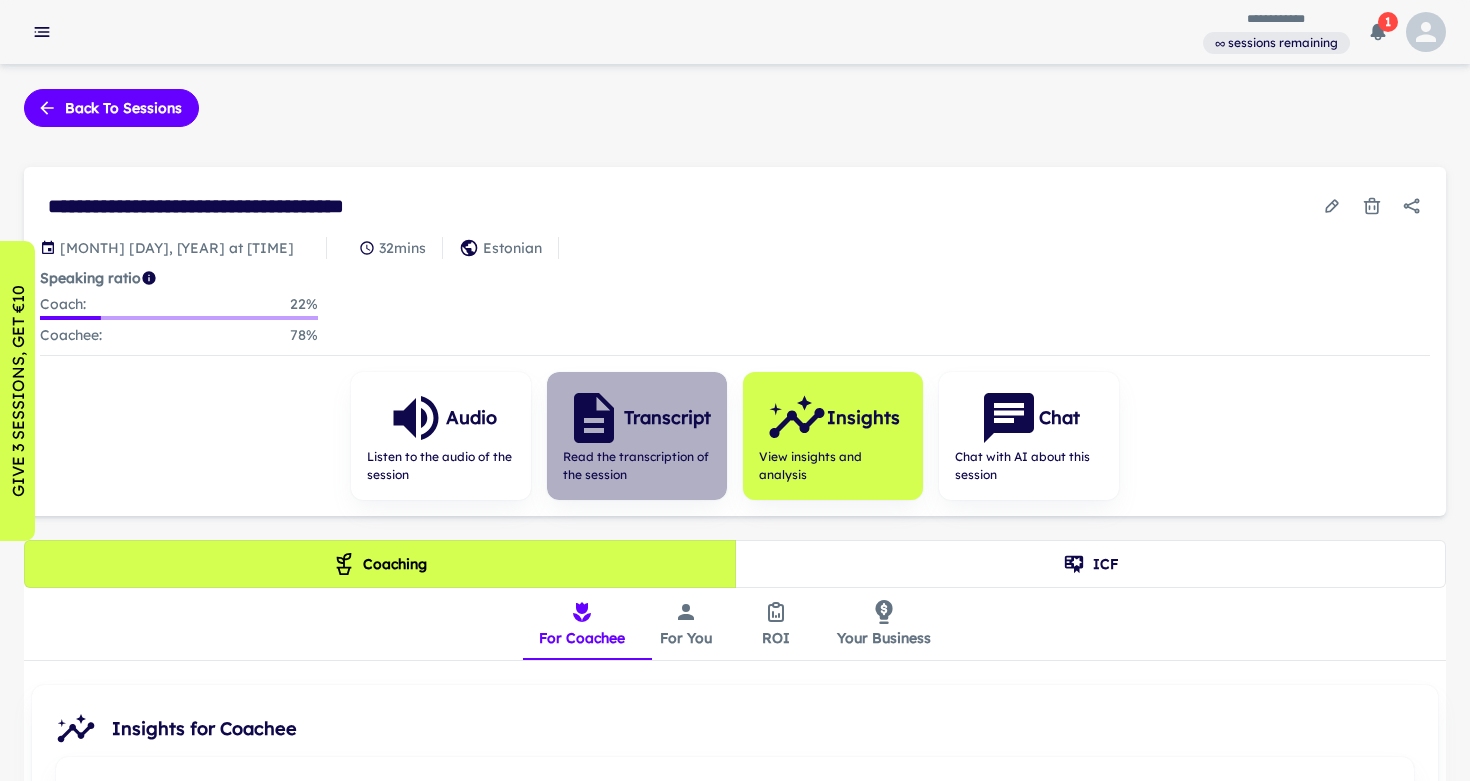 click on "Read the transcription of the session" at bounding box center (637, 466) 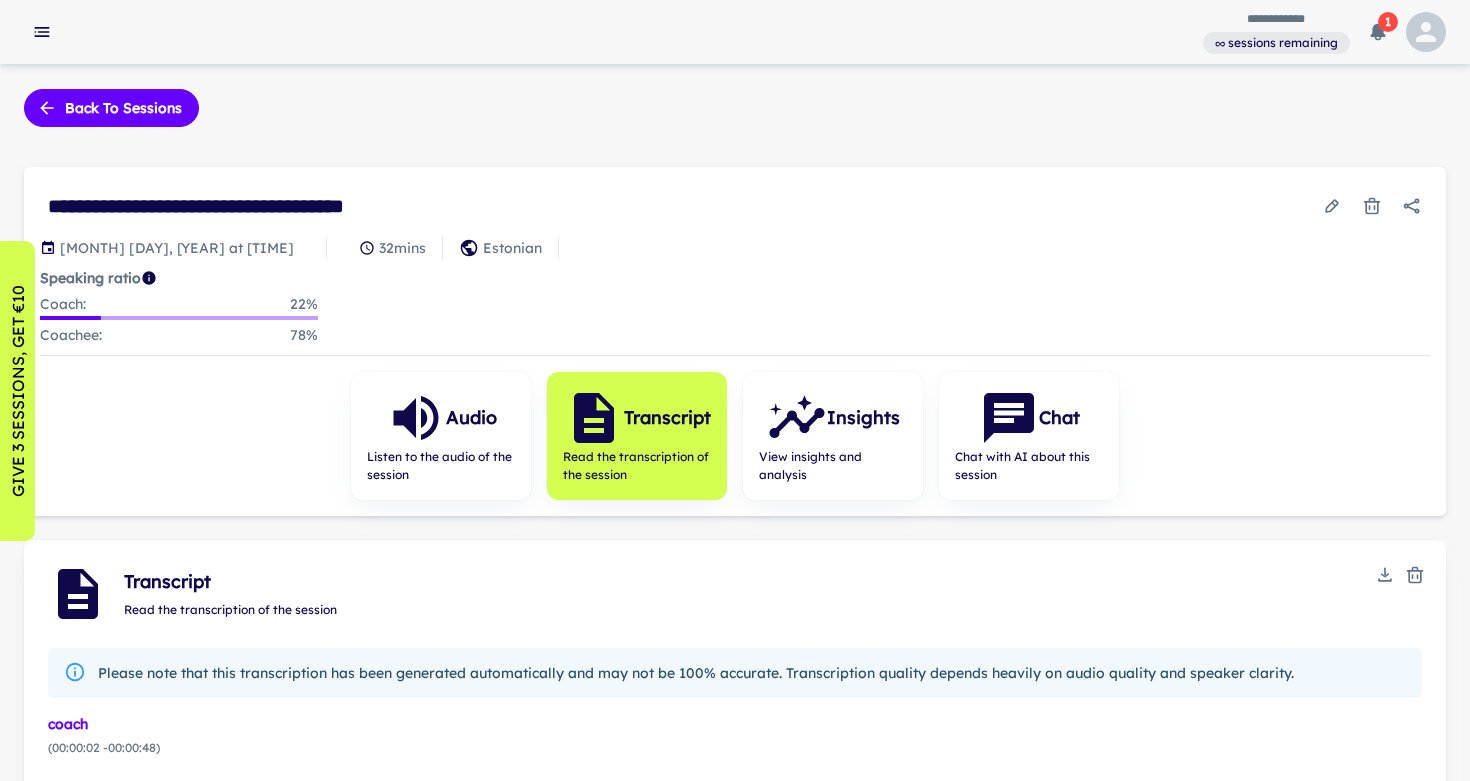scroll, scrollTop: 0, scrollLeft: 0, axis: both 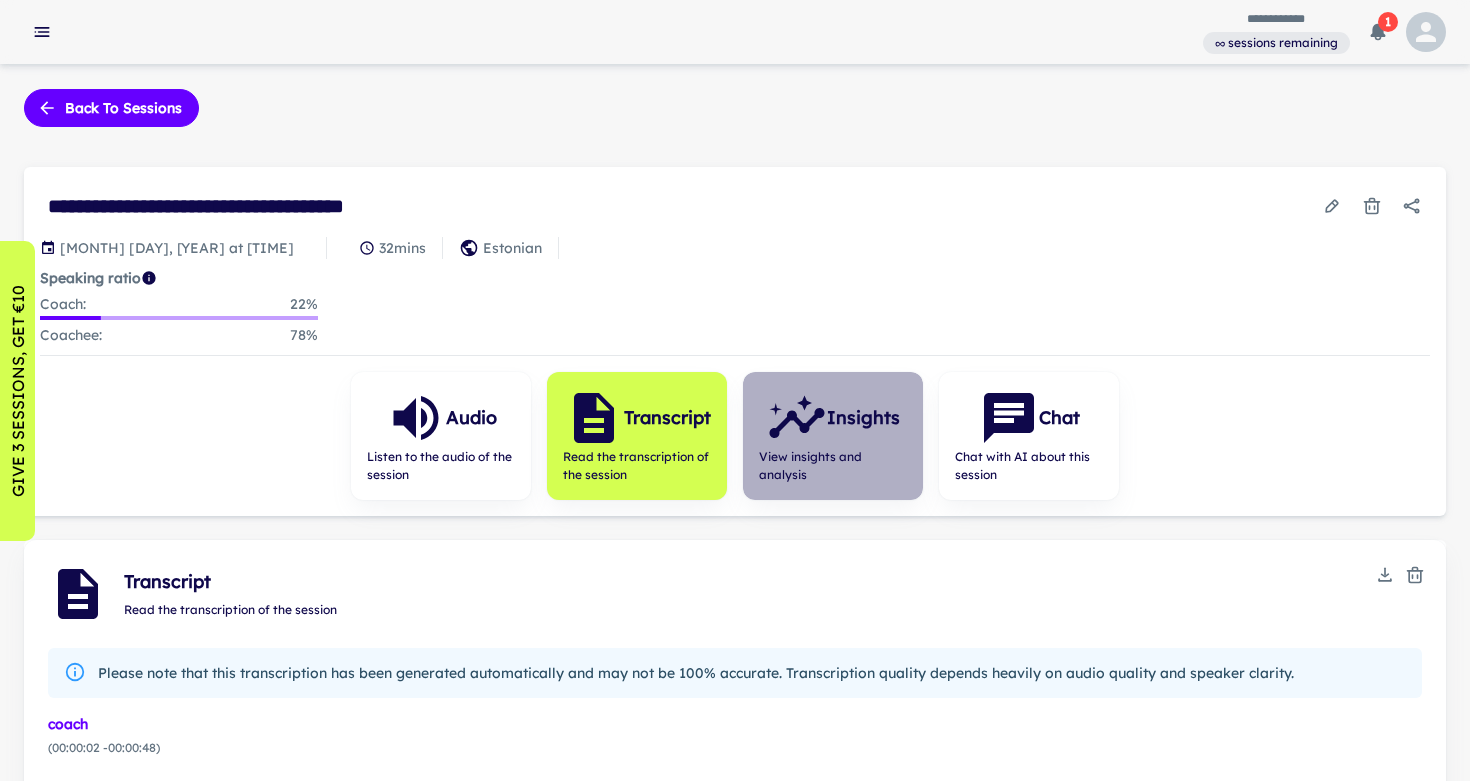 click on "View insights and analysis" at bounding box center [833, 466] 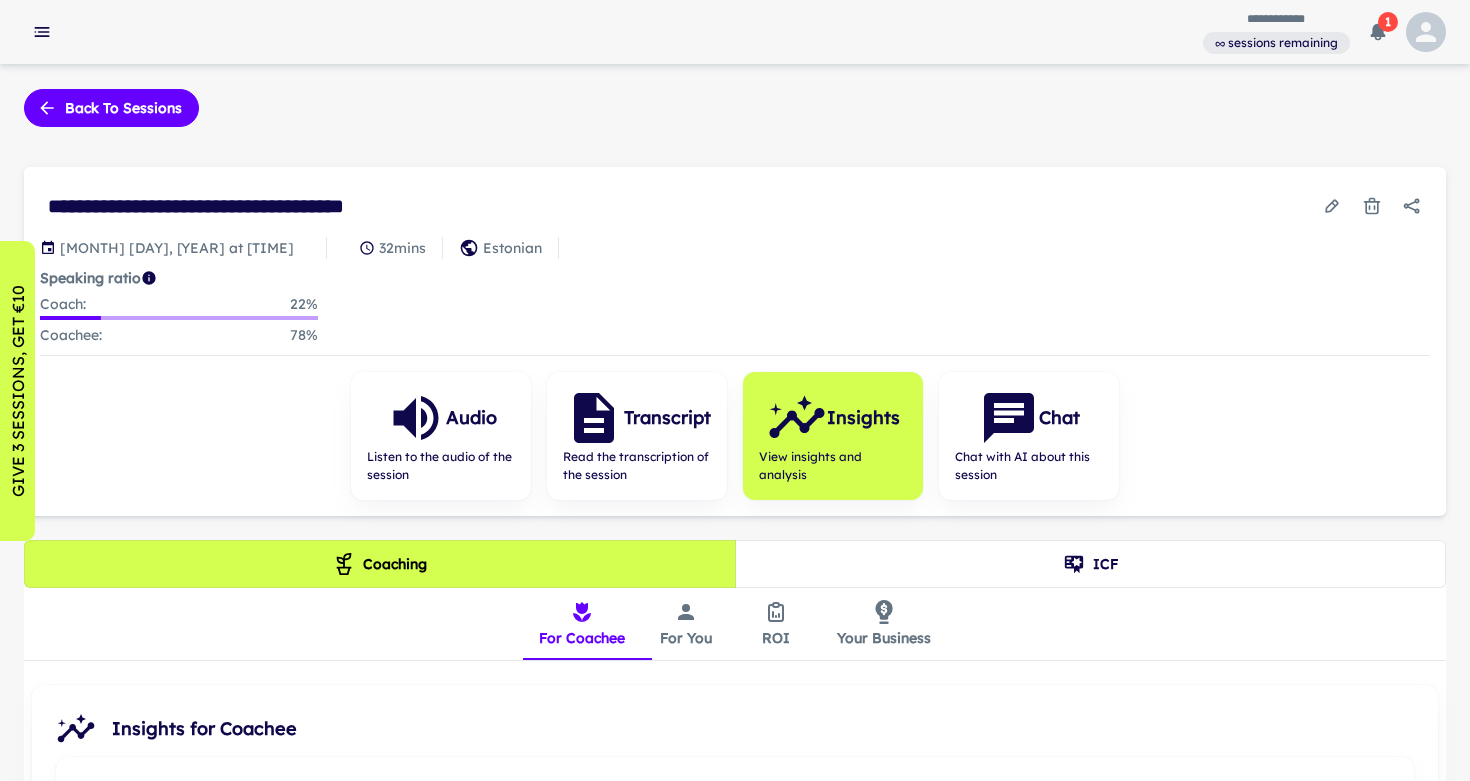 click on "For You" at bounding box center (686, 624) 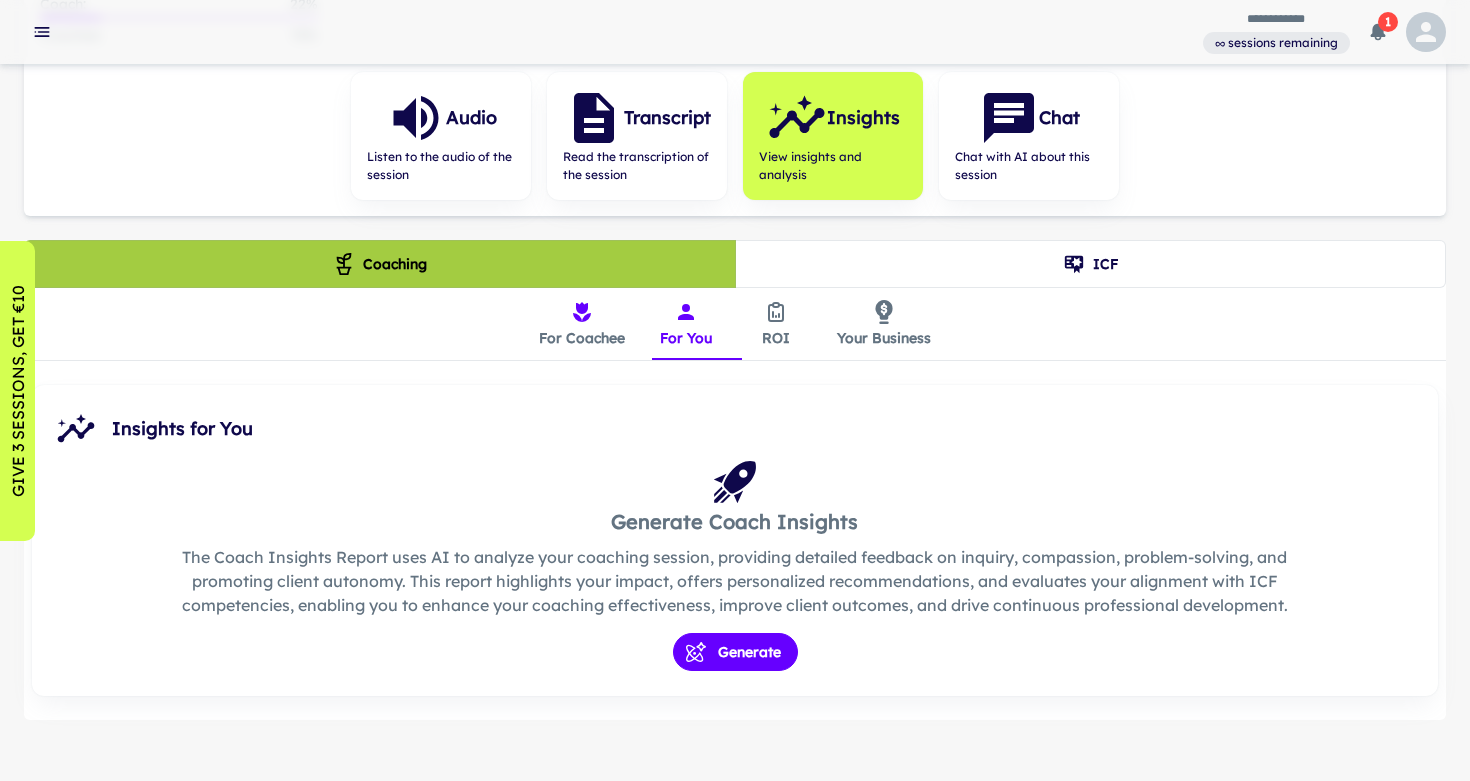 scroll, scrollTop: 317, scrollLeft: 0, axis: vertical 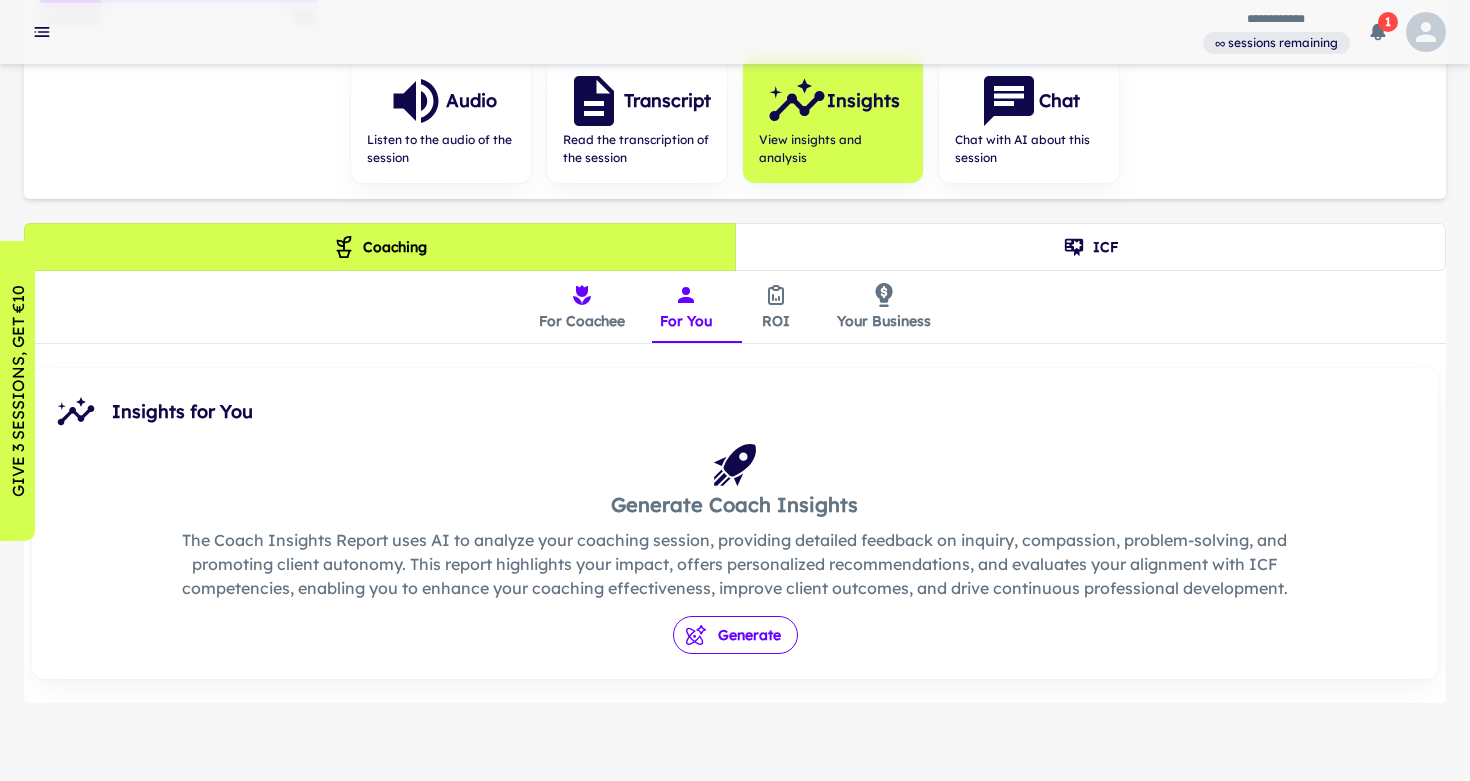 click on "Generate" at bounding box center [735, 635] 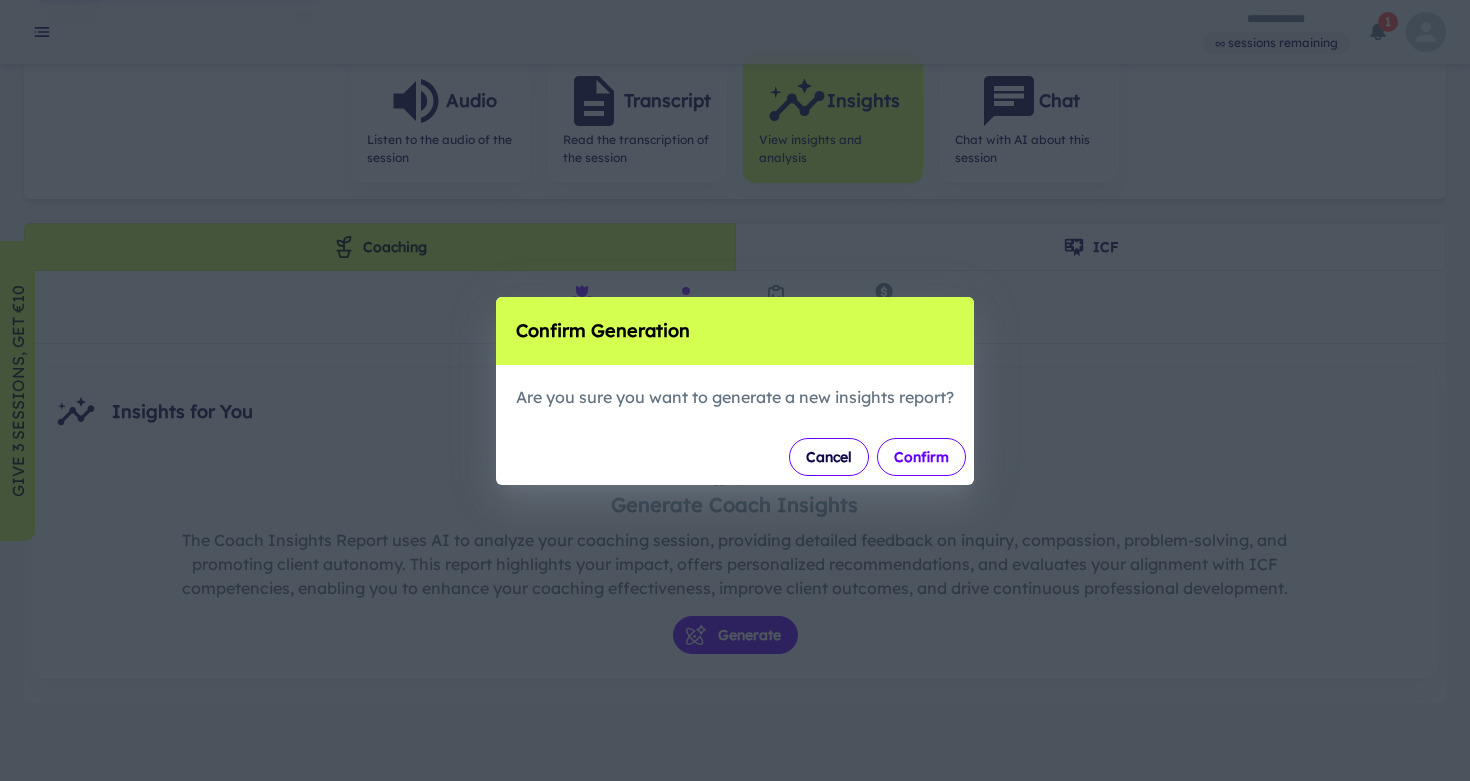 click on "Confirm" at bounding box center [921, 457] 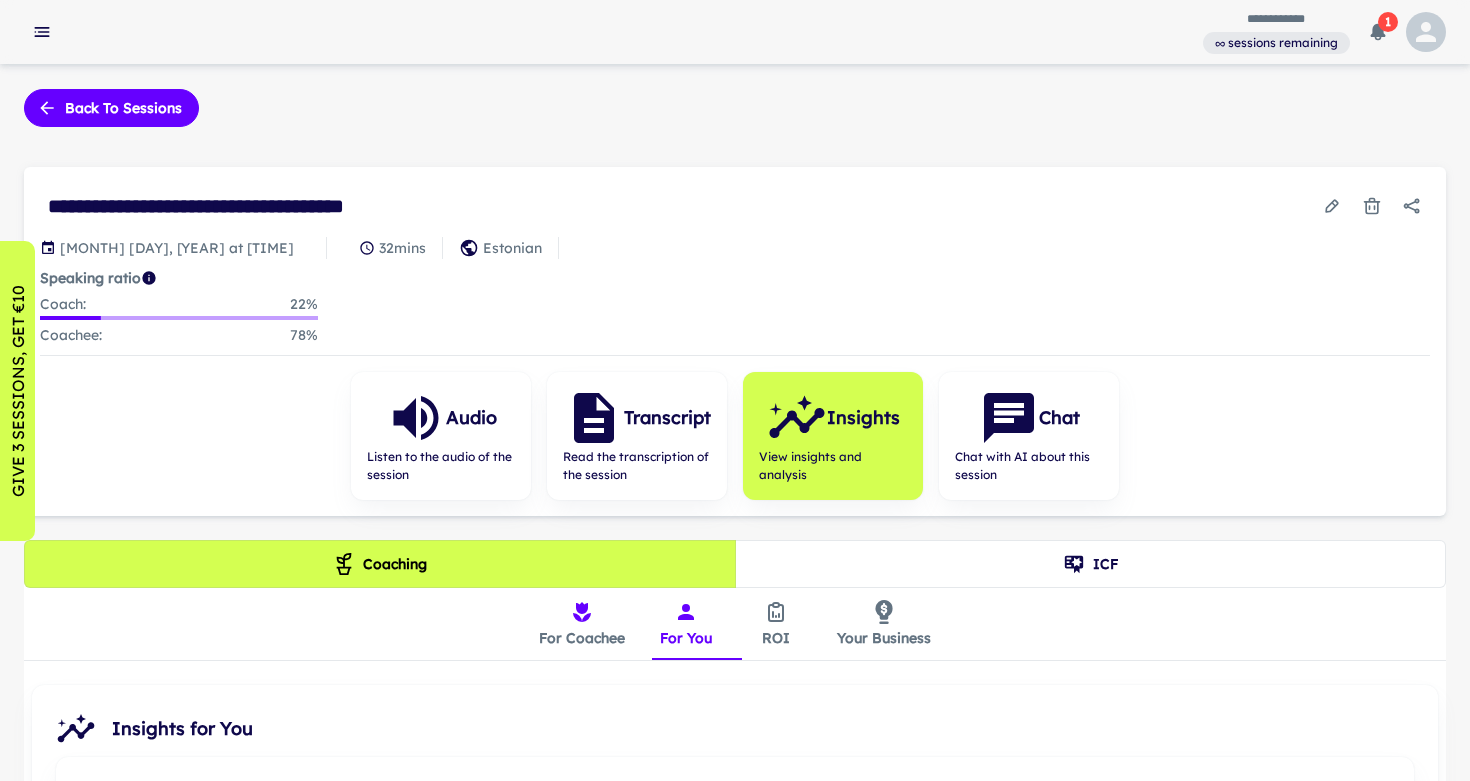 scroll, scrollTop: 0, scrollLeft: 0, axis: both 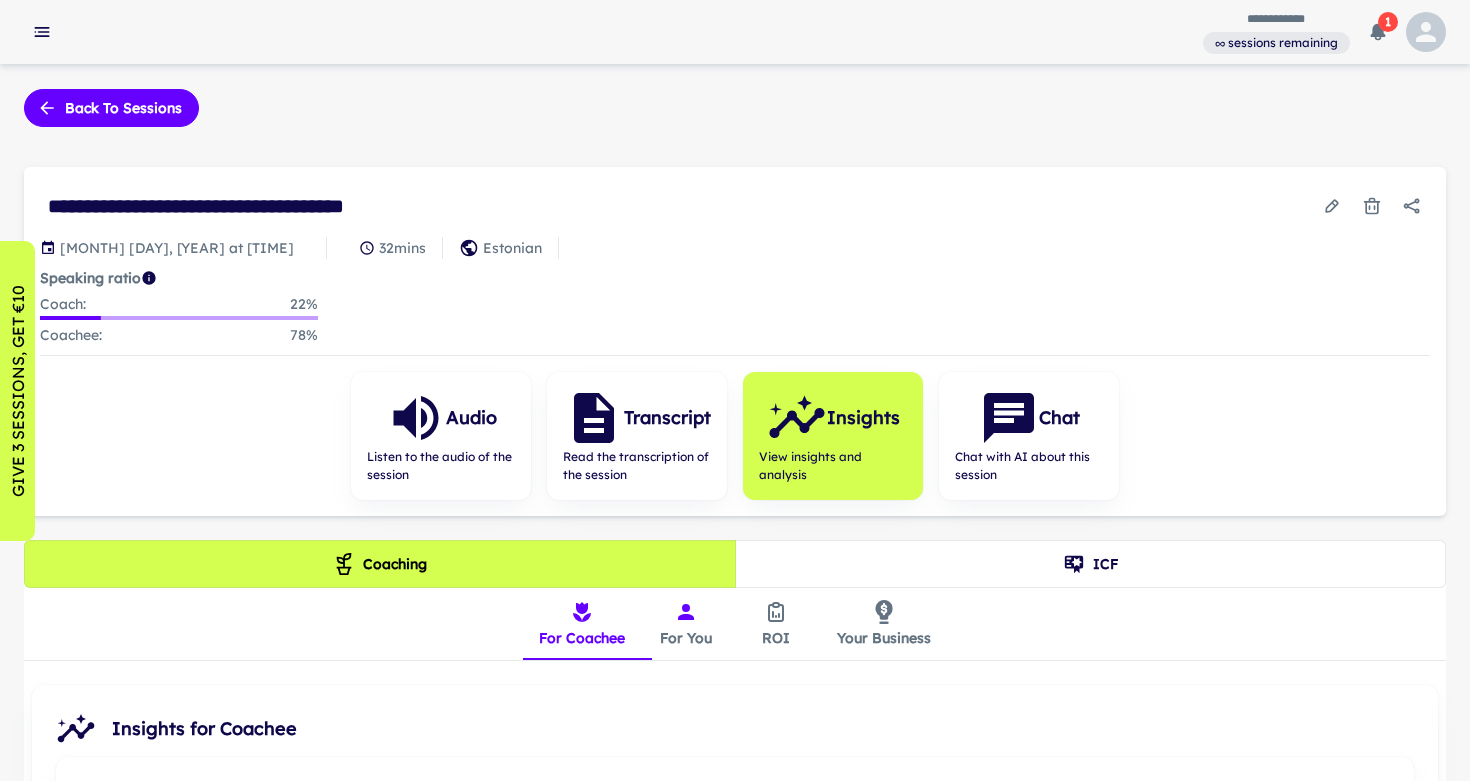 click 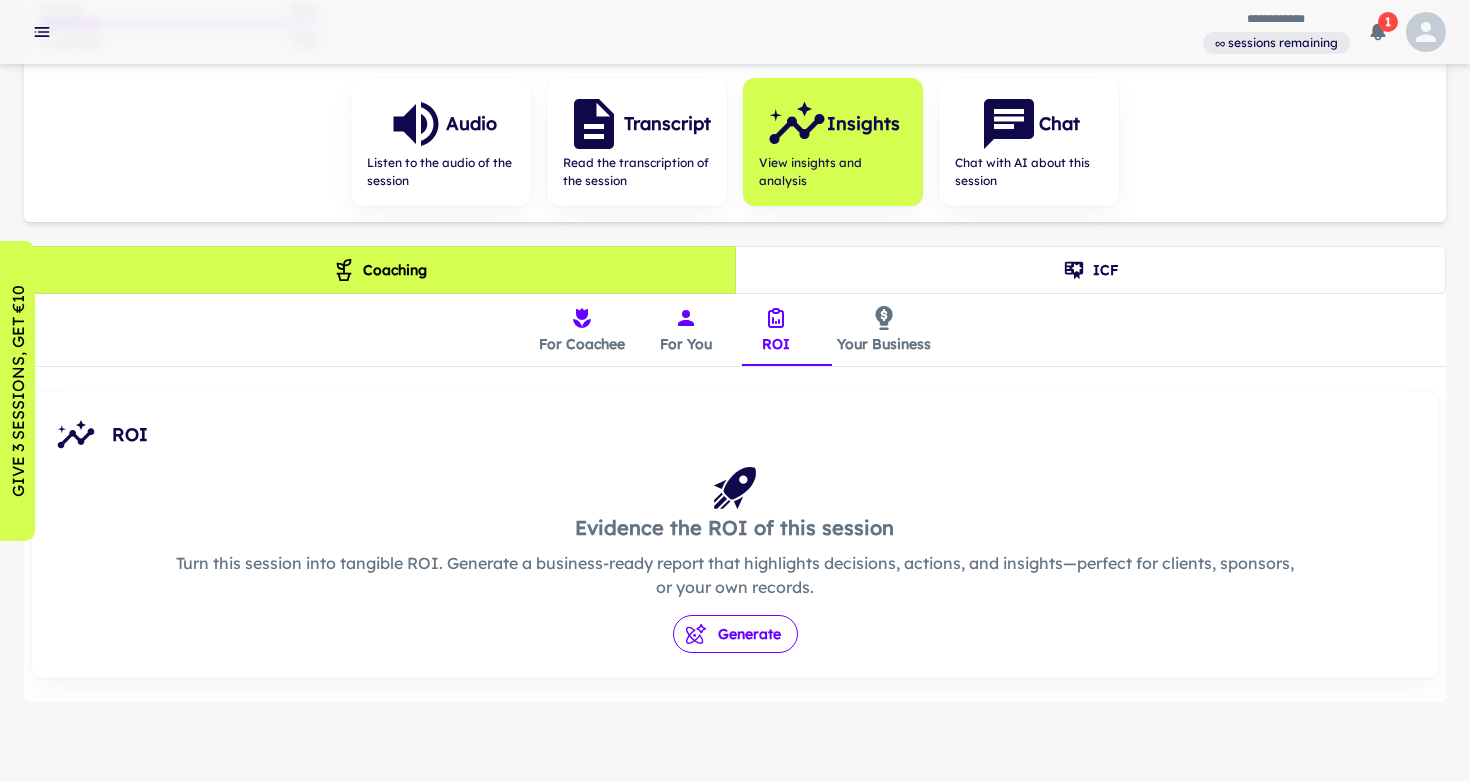 scroll, scrollTop: 293, scrollLeft: 0, axis: vertical 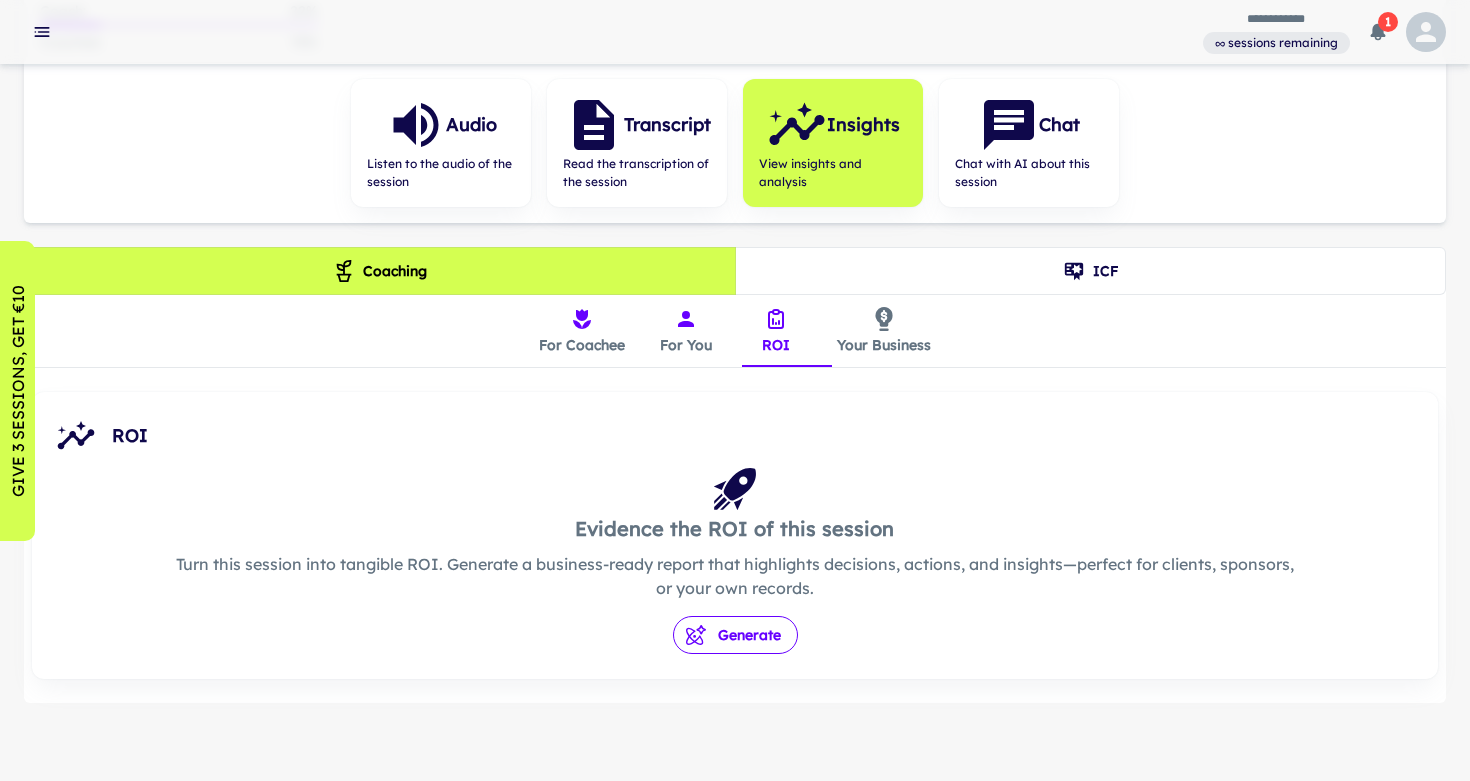 click on "Generate" at bounding box center (735, 635) 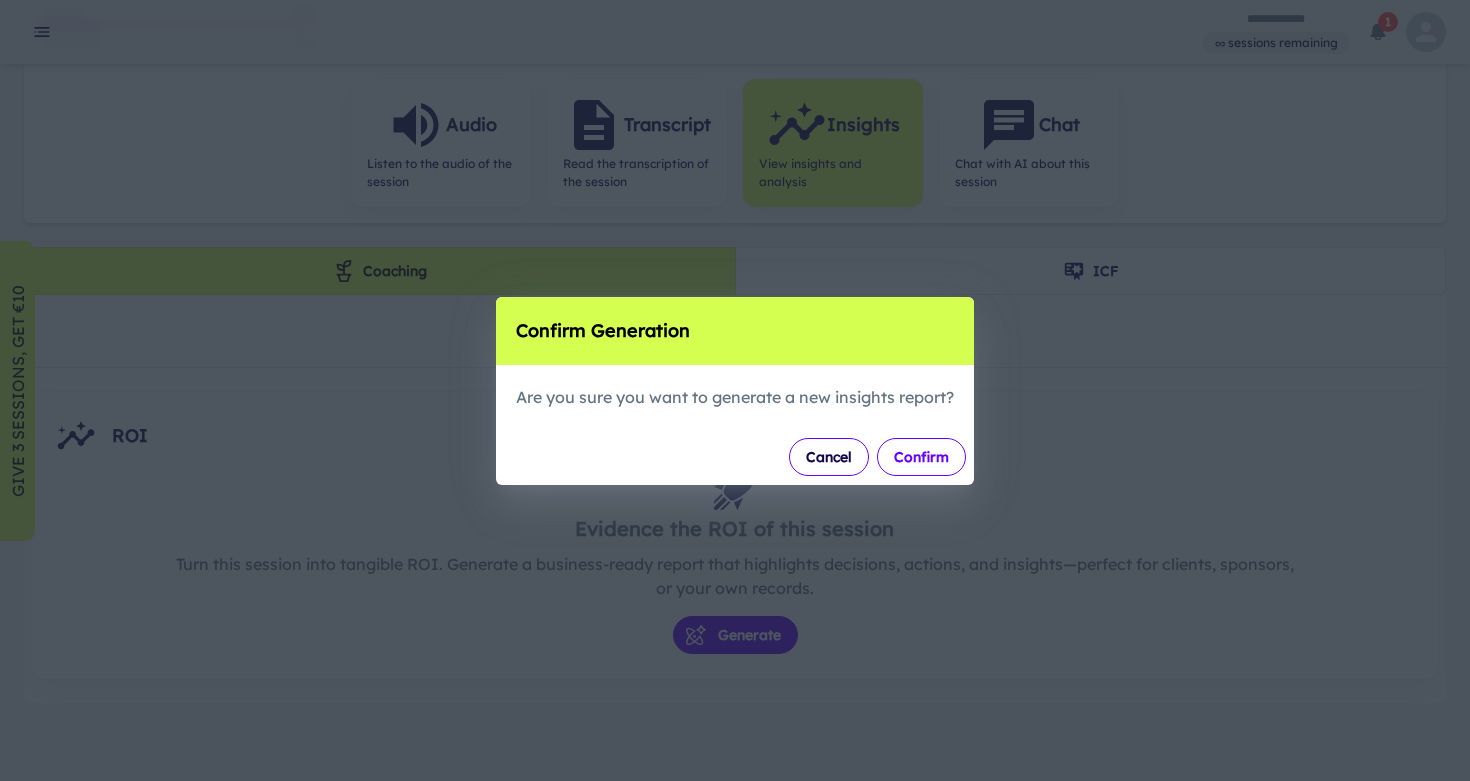 click on "Confirm" at bounding box center [921, 457] 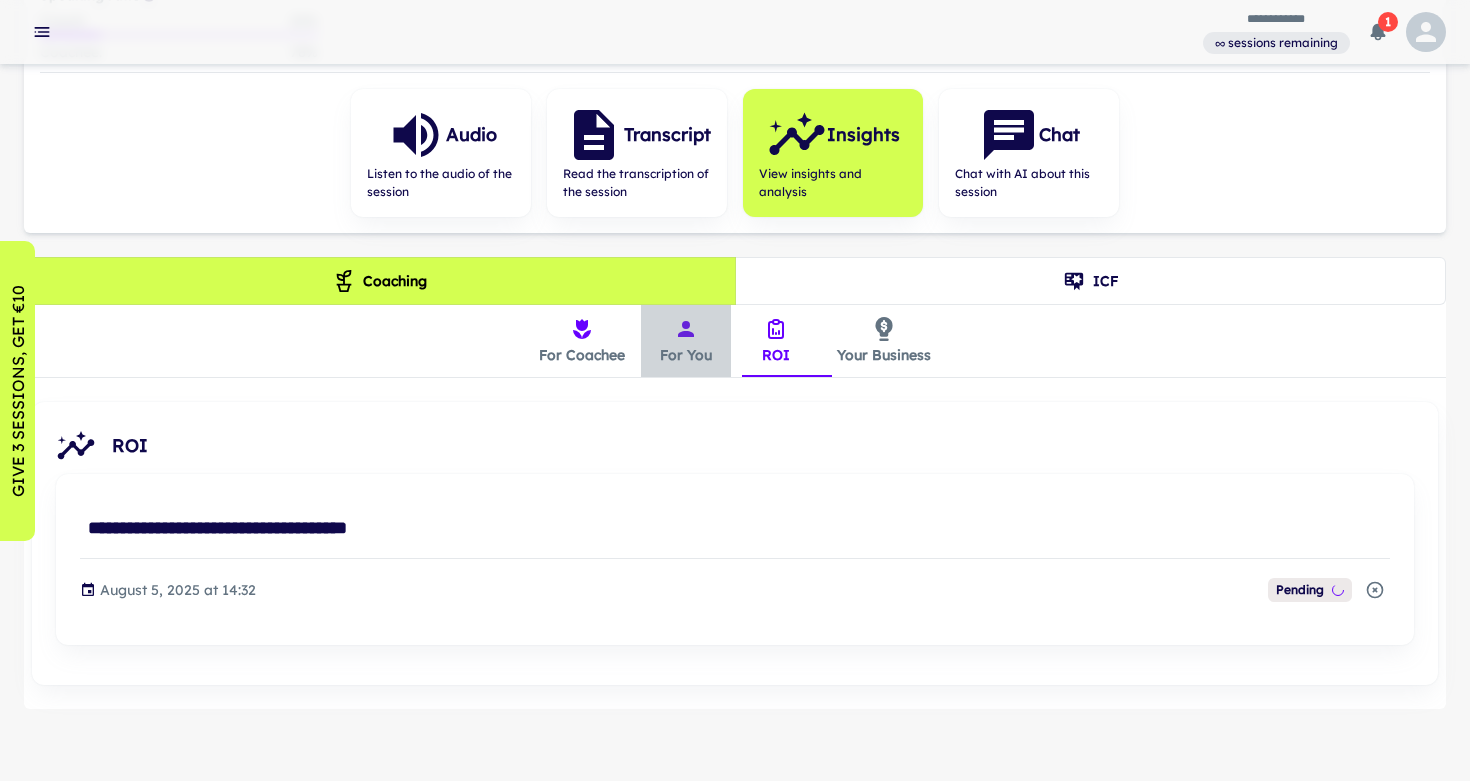 click on "For You" at bounding box center (686, 341) 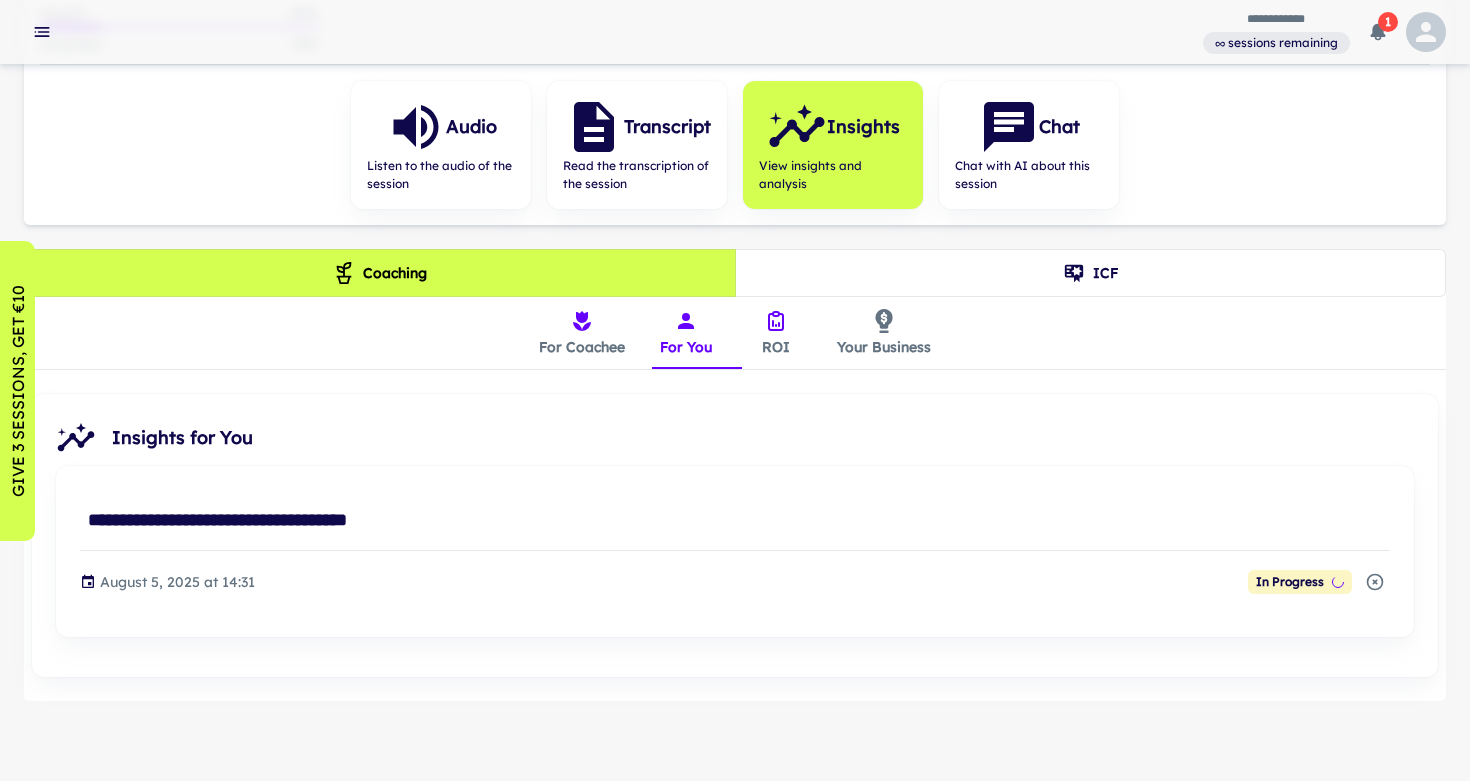 scroll, scrollTop: 289, scrollLeft: 0, axis: vertical 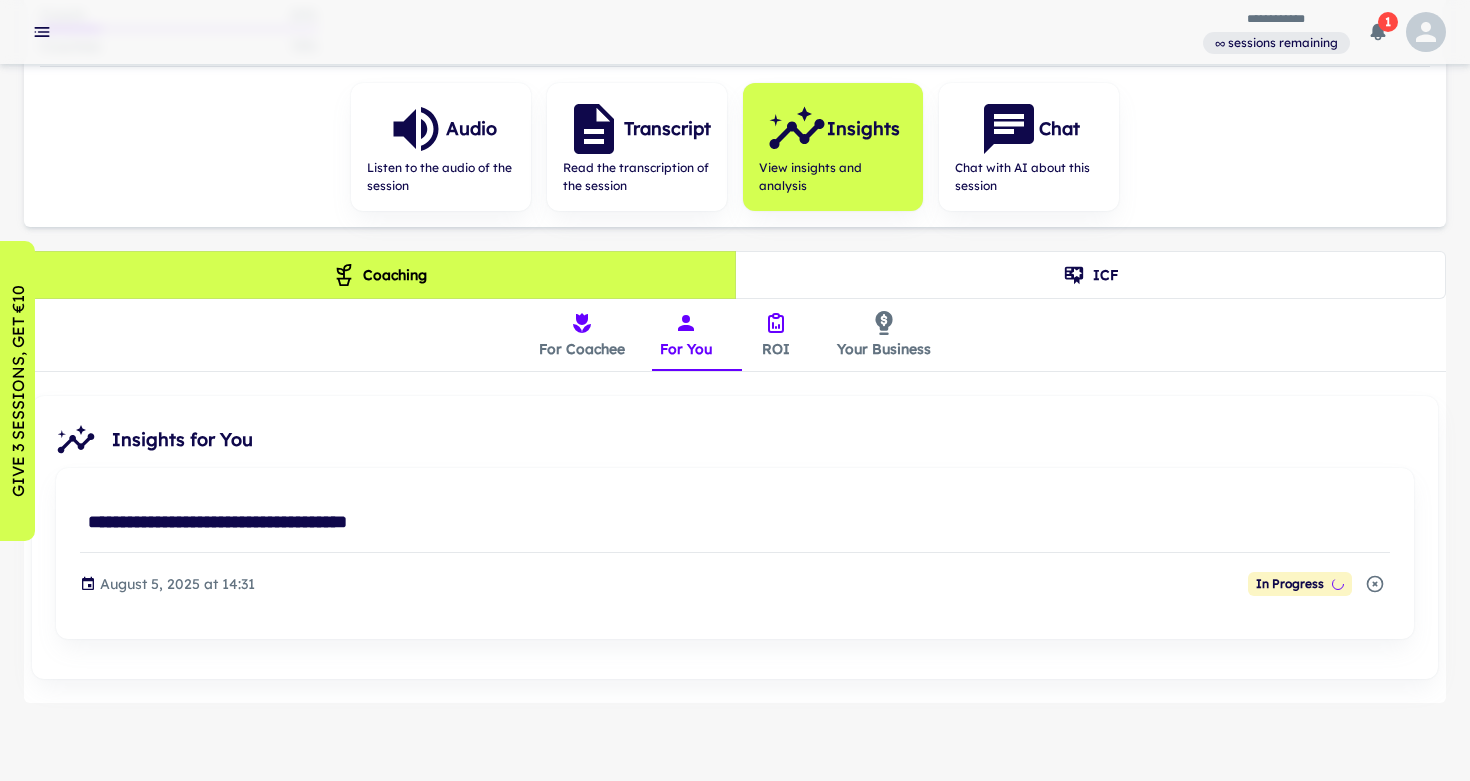 click on "For Coachee" at bounding box center [582, 335] 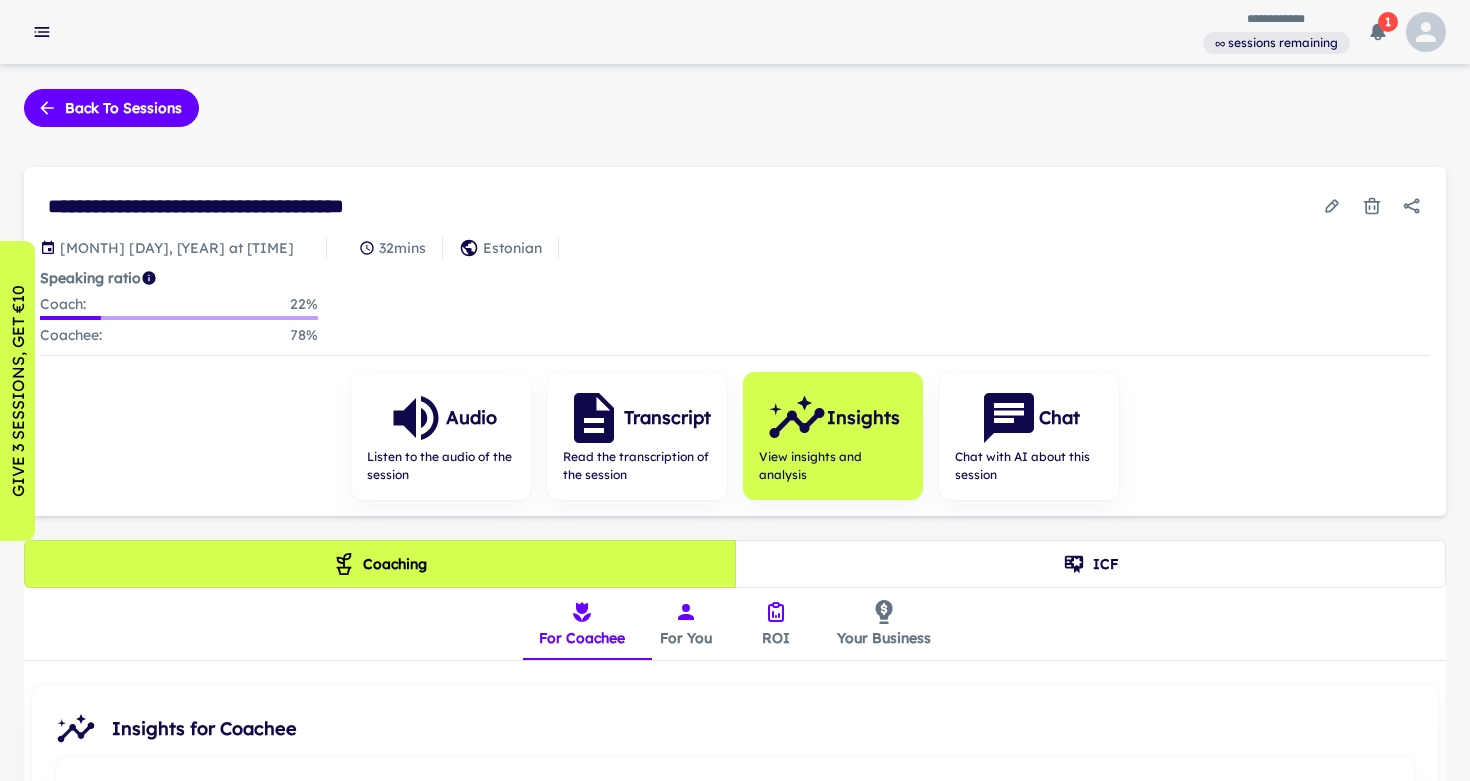 scroll, scrollTop: 0, scrollLeft: 0, axis: both 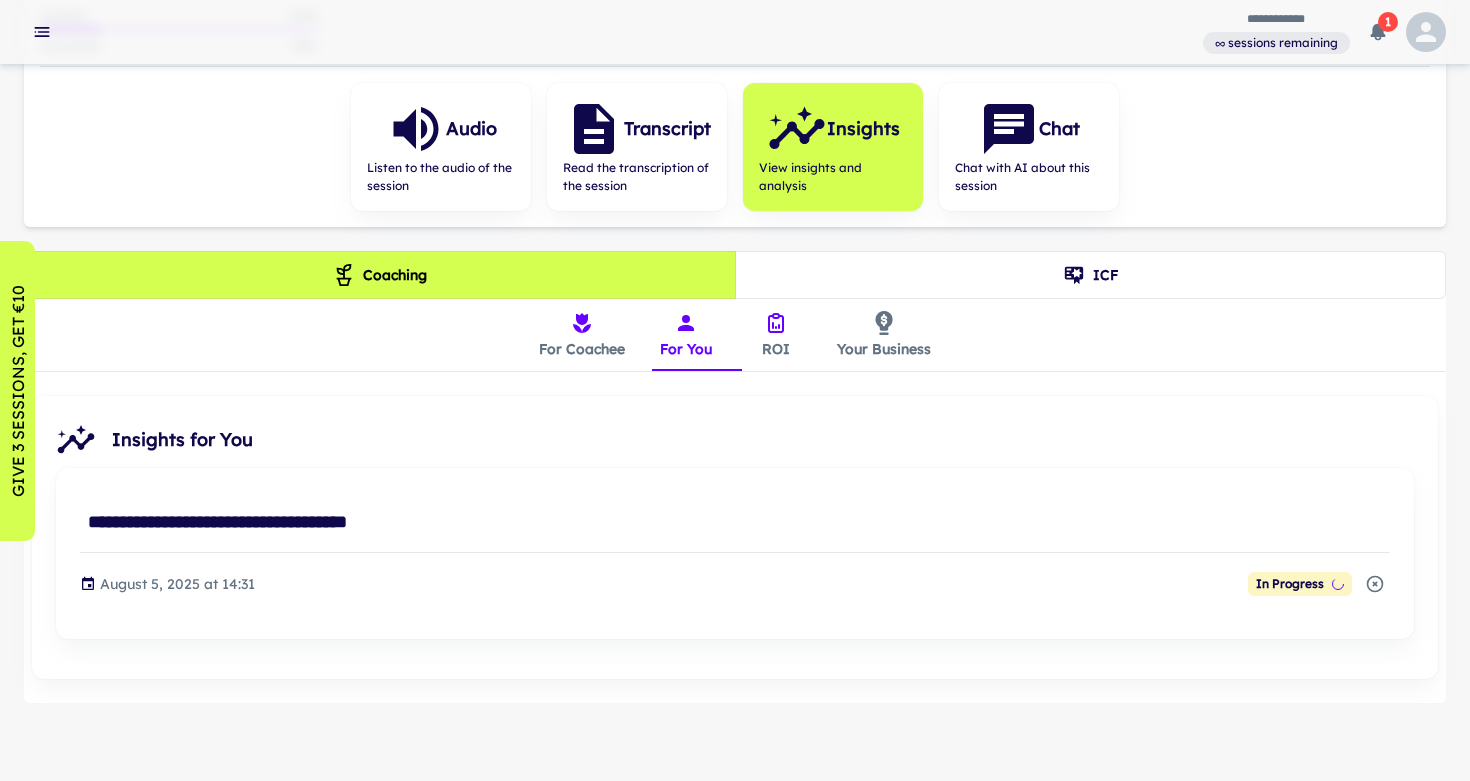 click 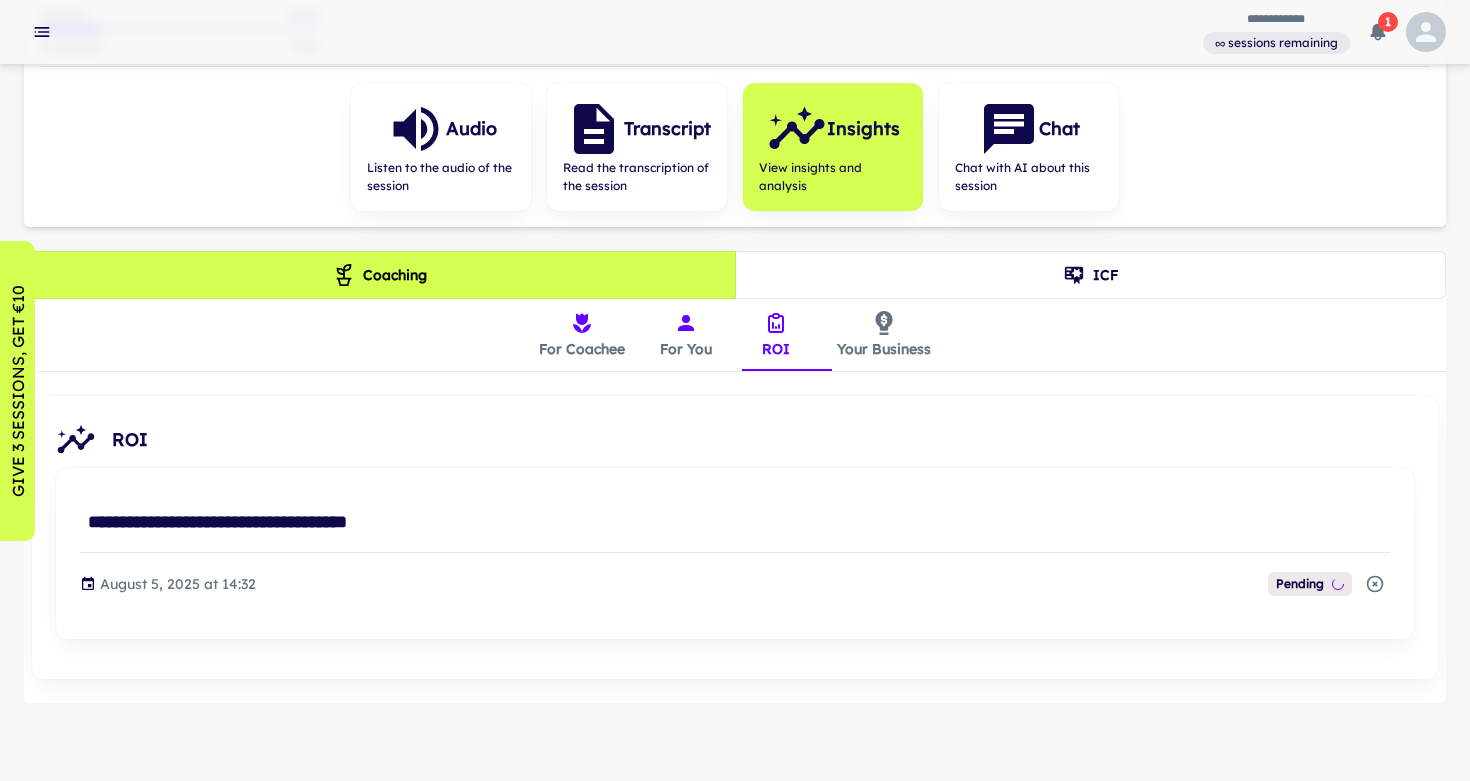 scroll, scrollTop: 283, scrollLeft: 0, axis: vertical 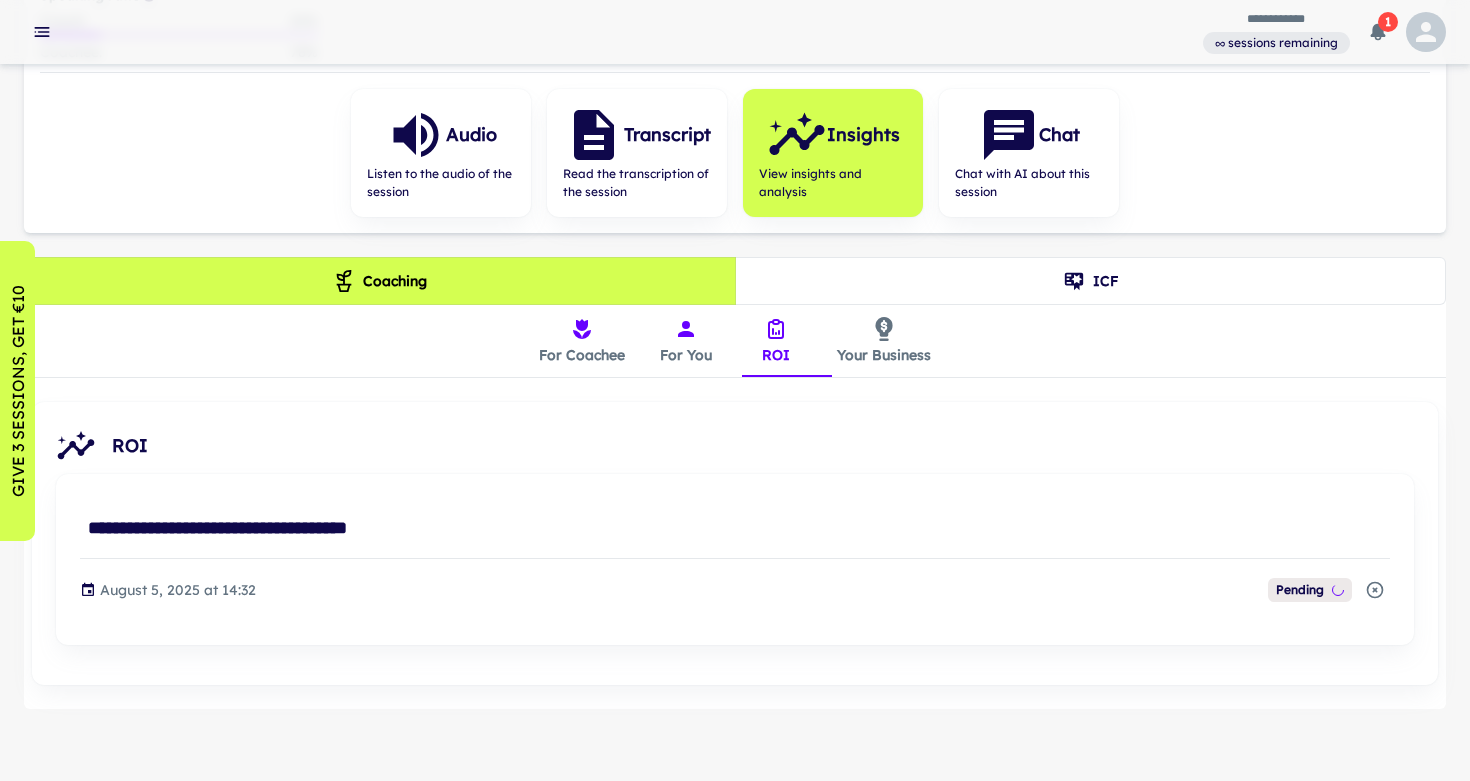 click 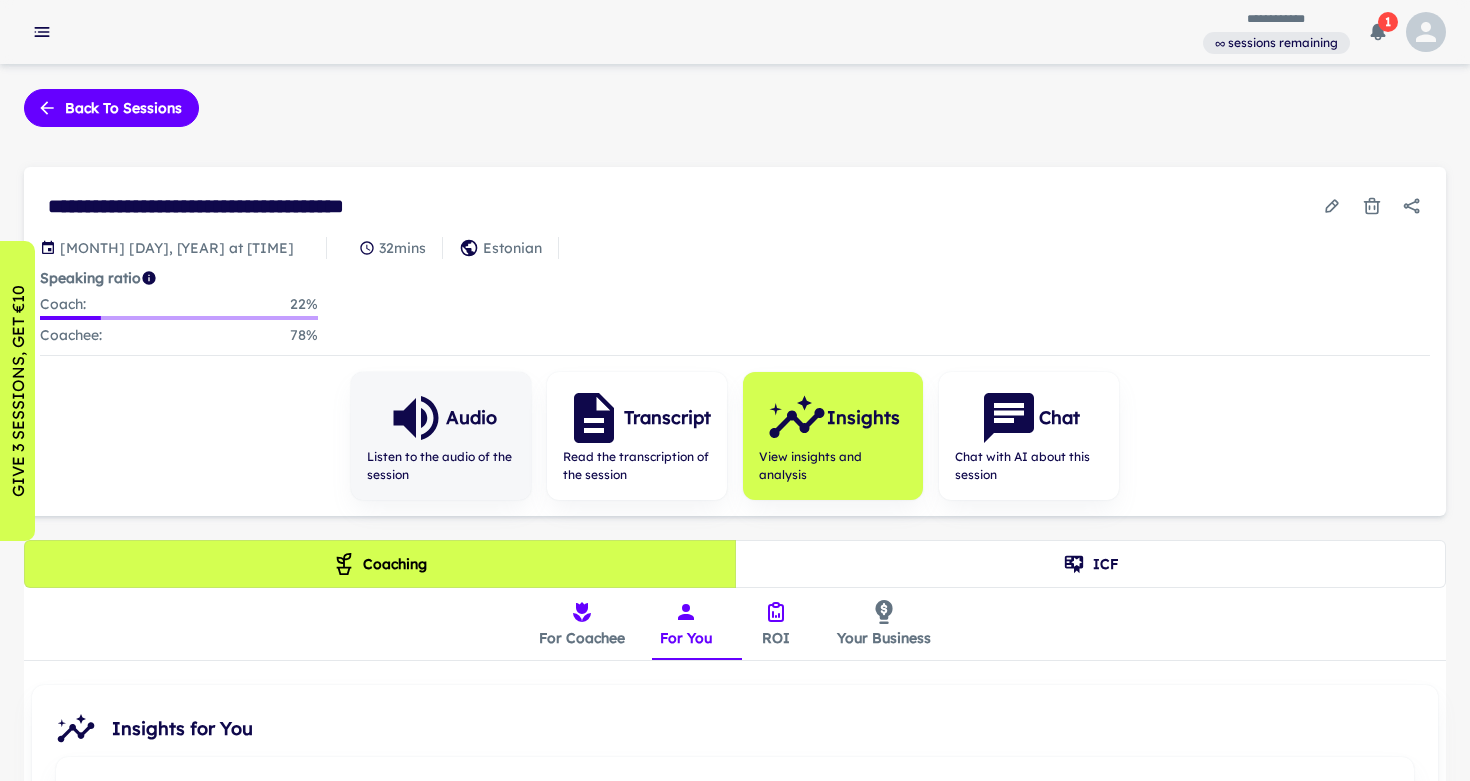 scroll, scrollTop: 0, scrollLeft: 0, axis: both 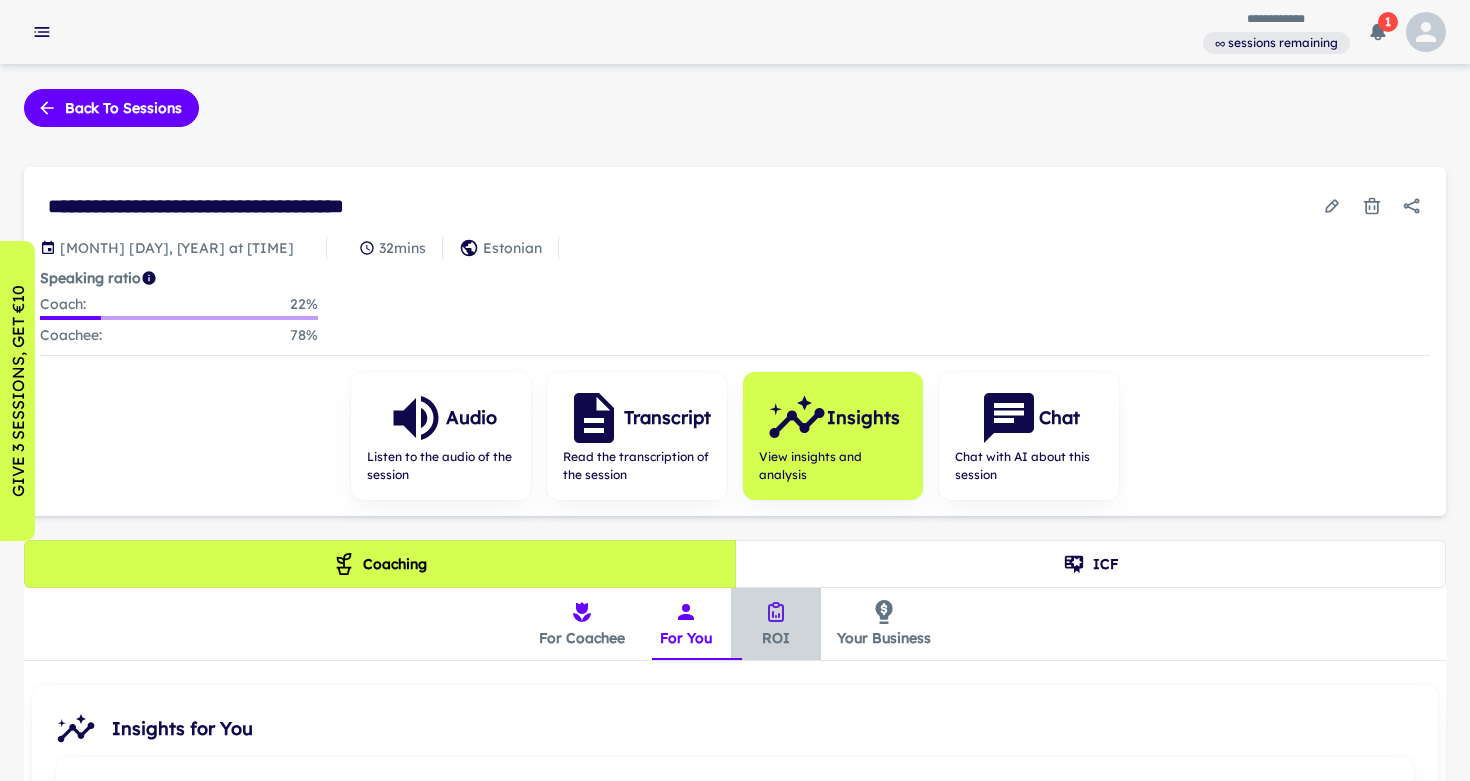 click on "ROI" at bounding box center [776, 624] 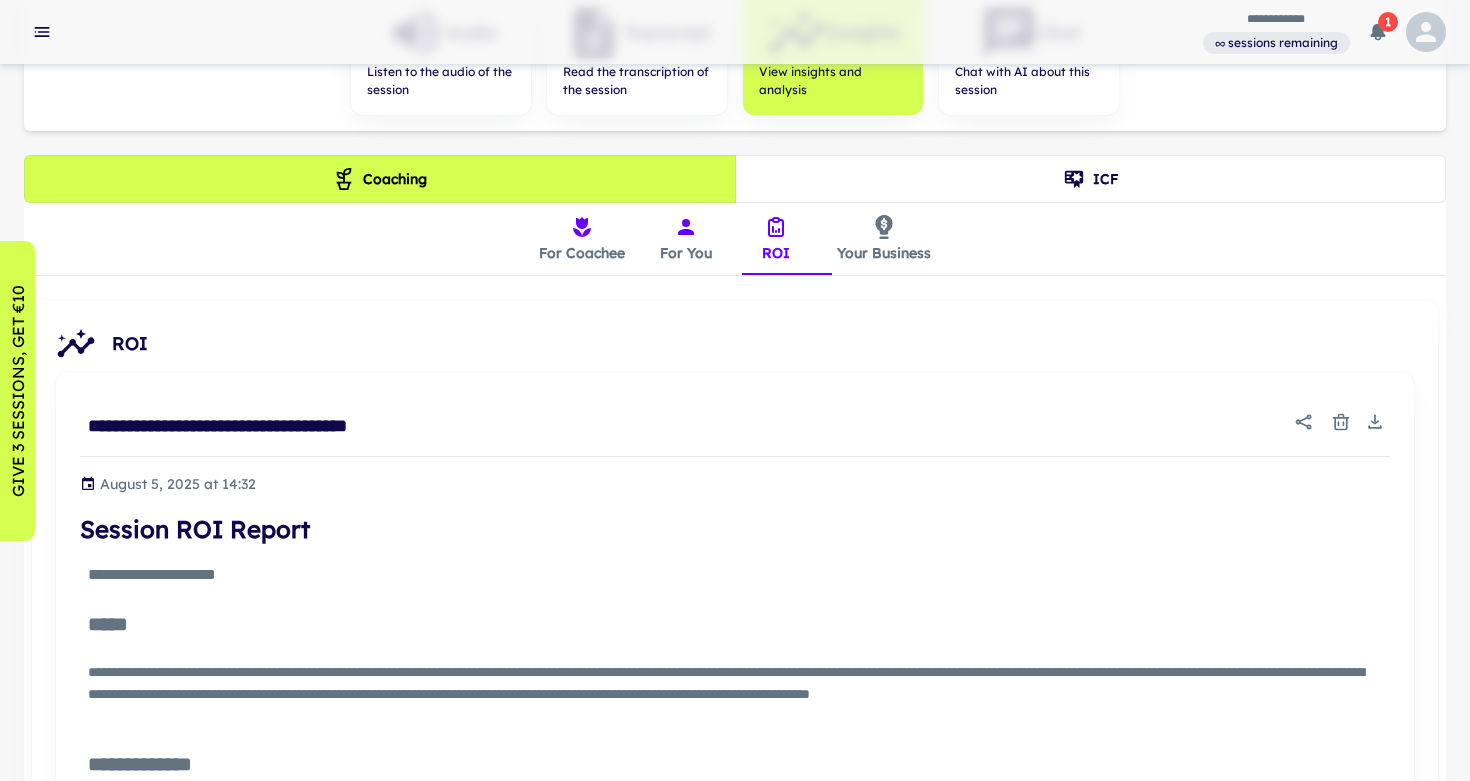 scroll, scrollTop: 395, scrollLeft: 0, axis: vertical 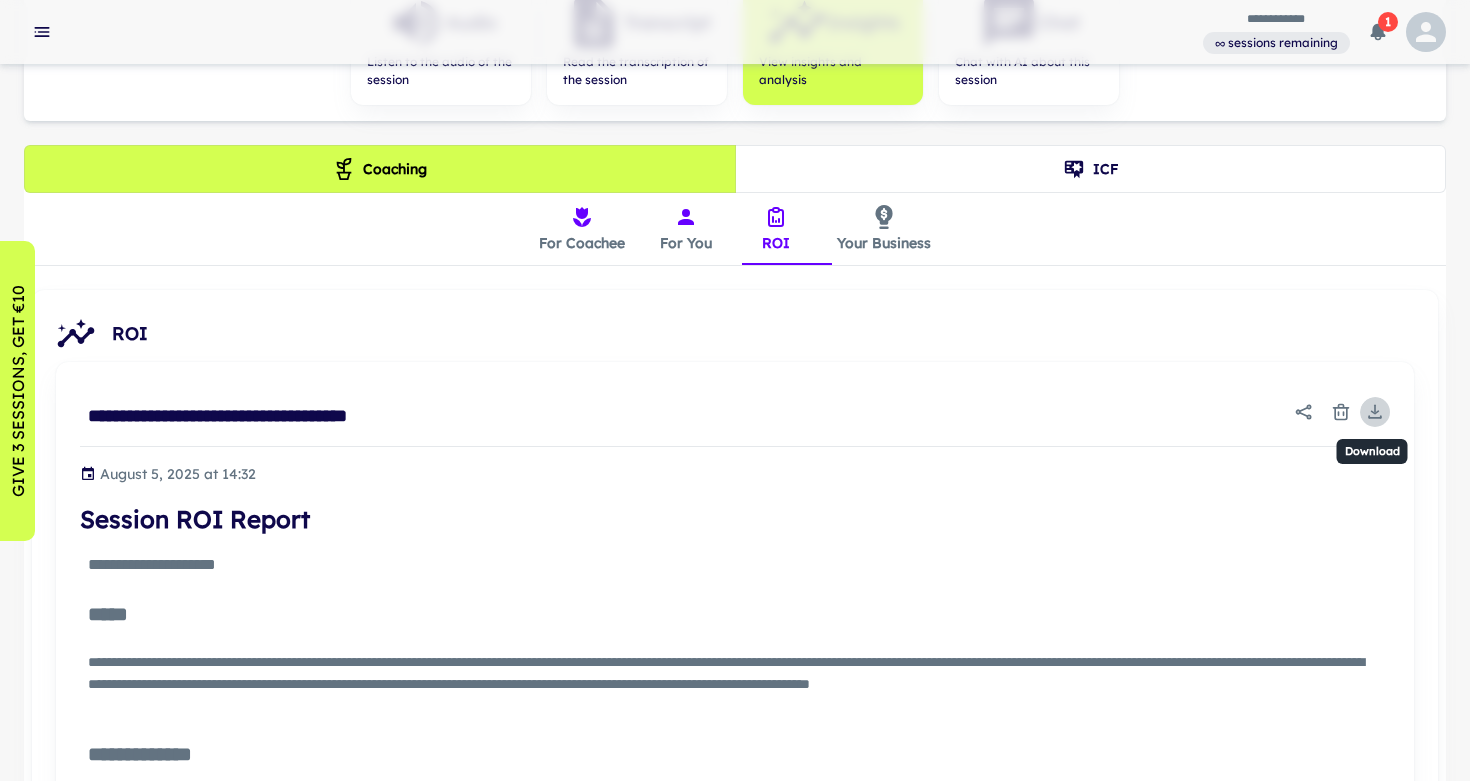 click 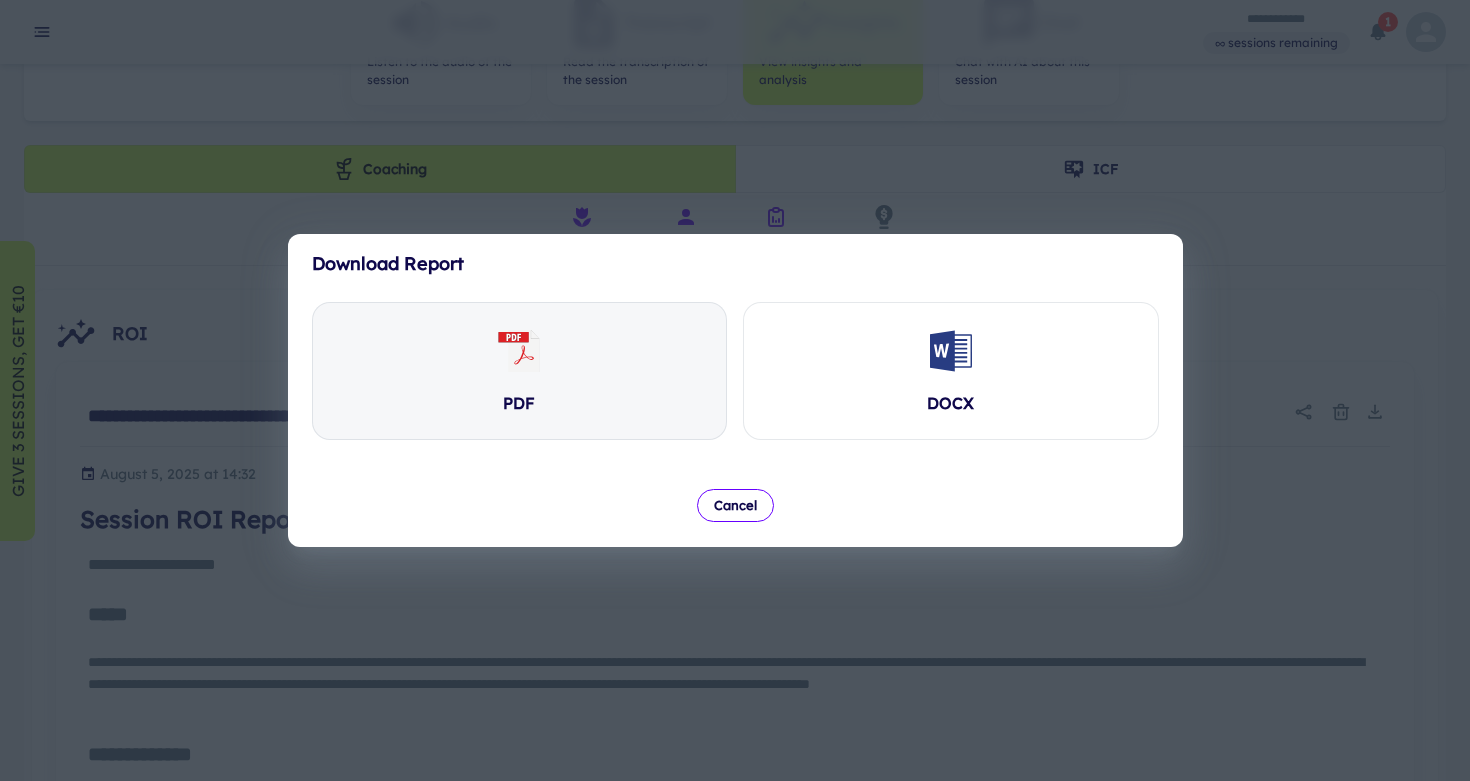 click 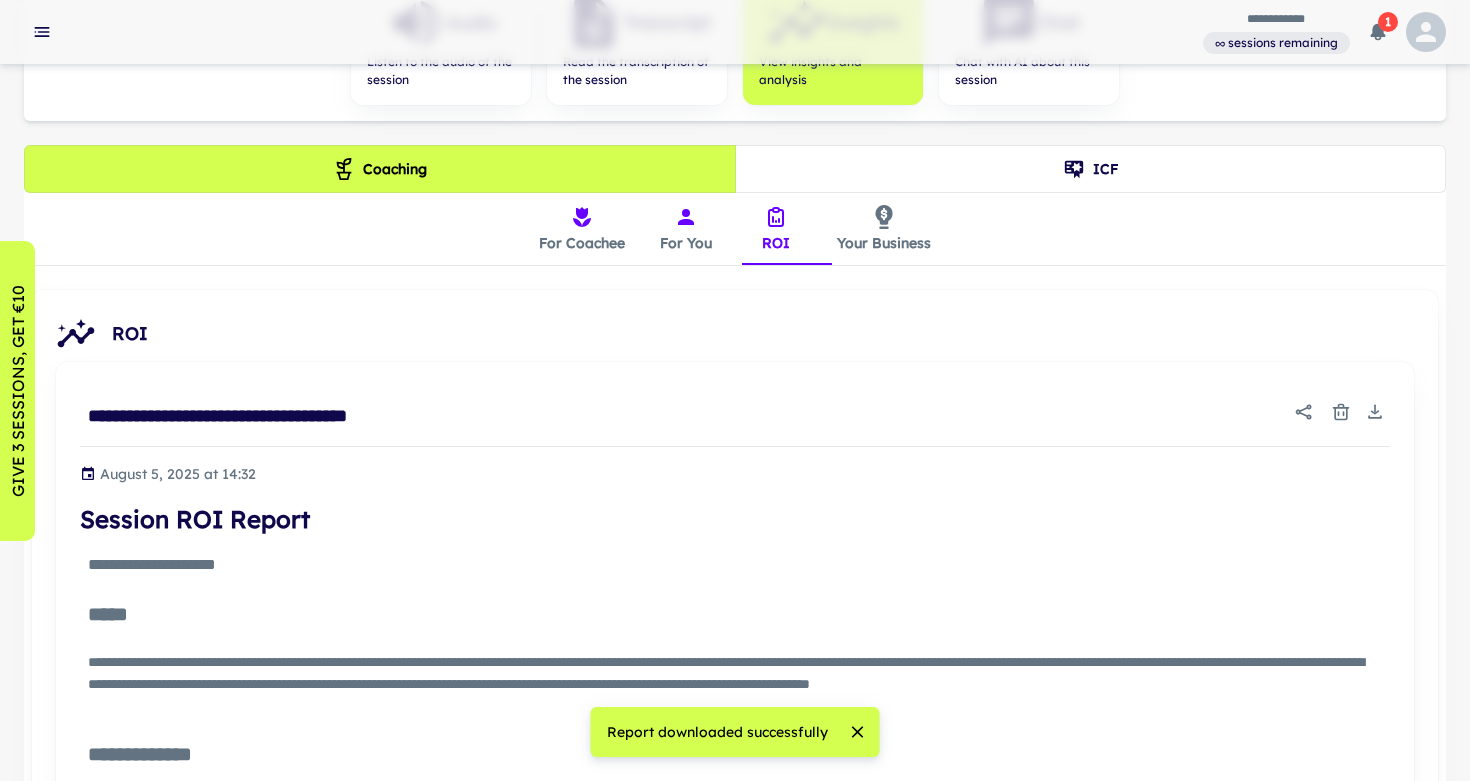 click on "For You" at bounding box center (686, 229) 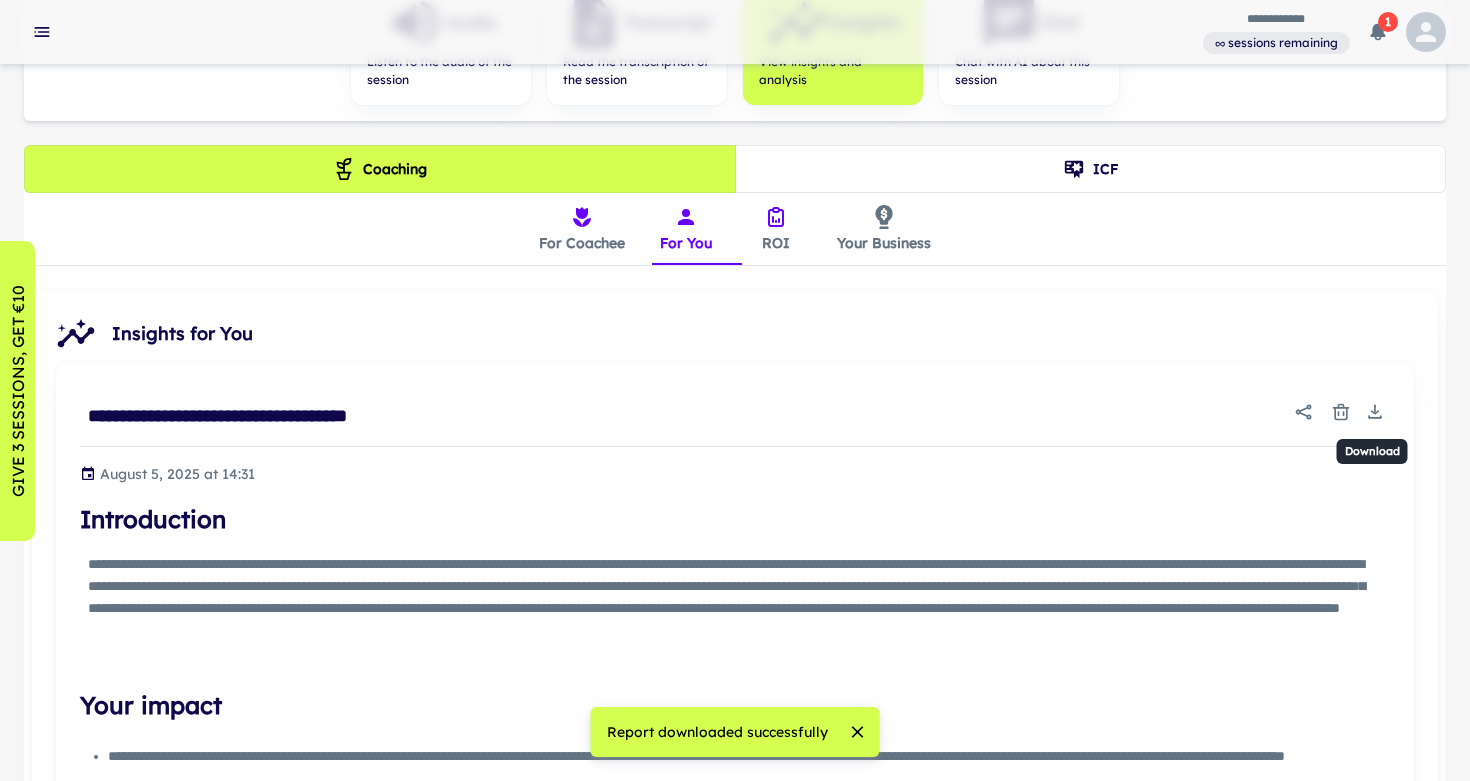 click 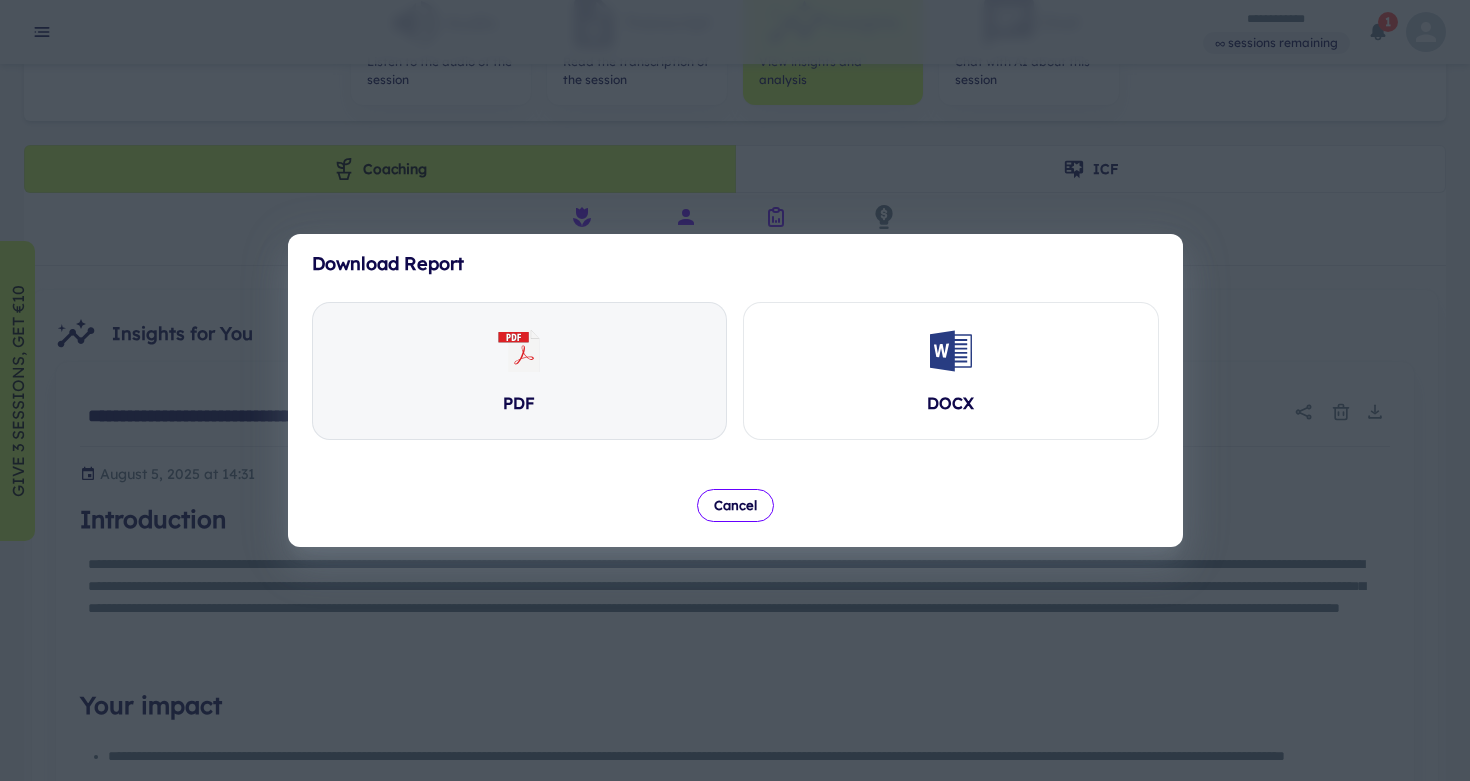 click on "PDF" at bounding box center (520, 371) 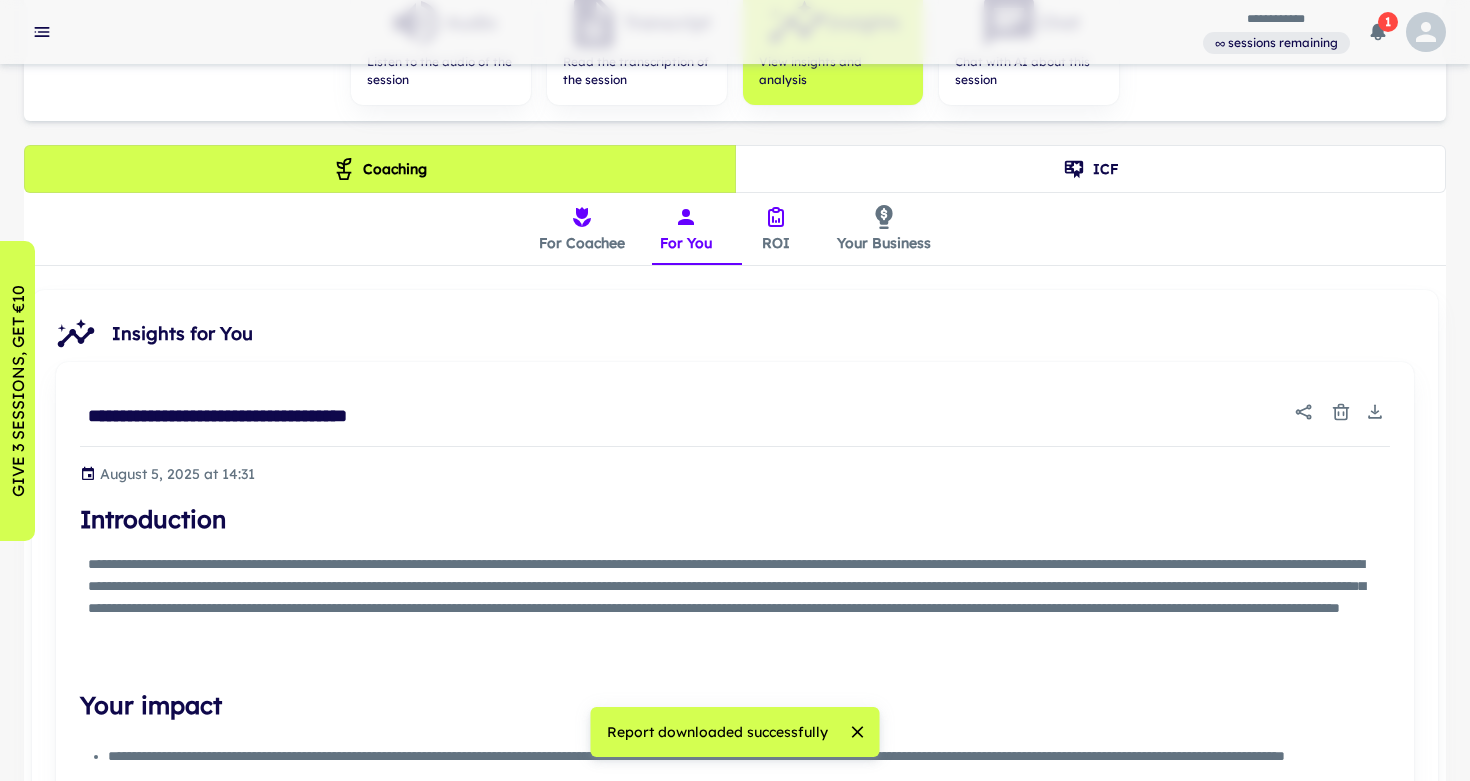 click on "For Coachee" at bounding box center (582, 229) 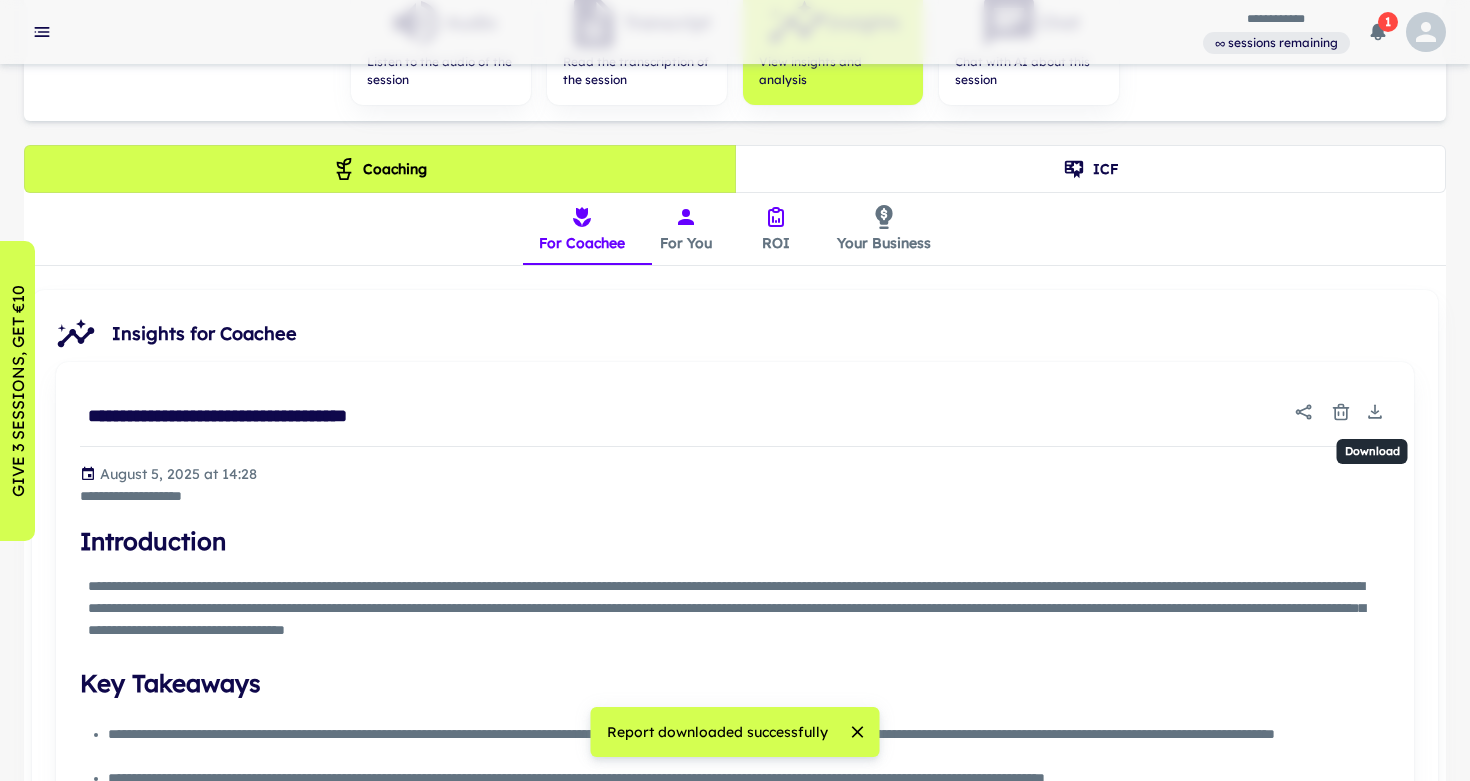 click 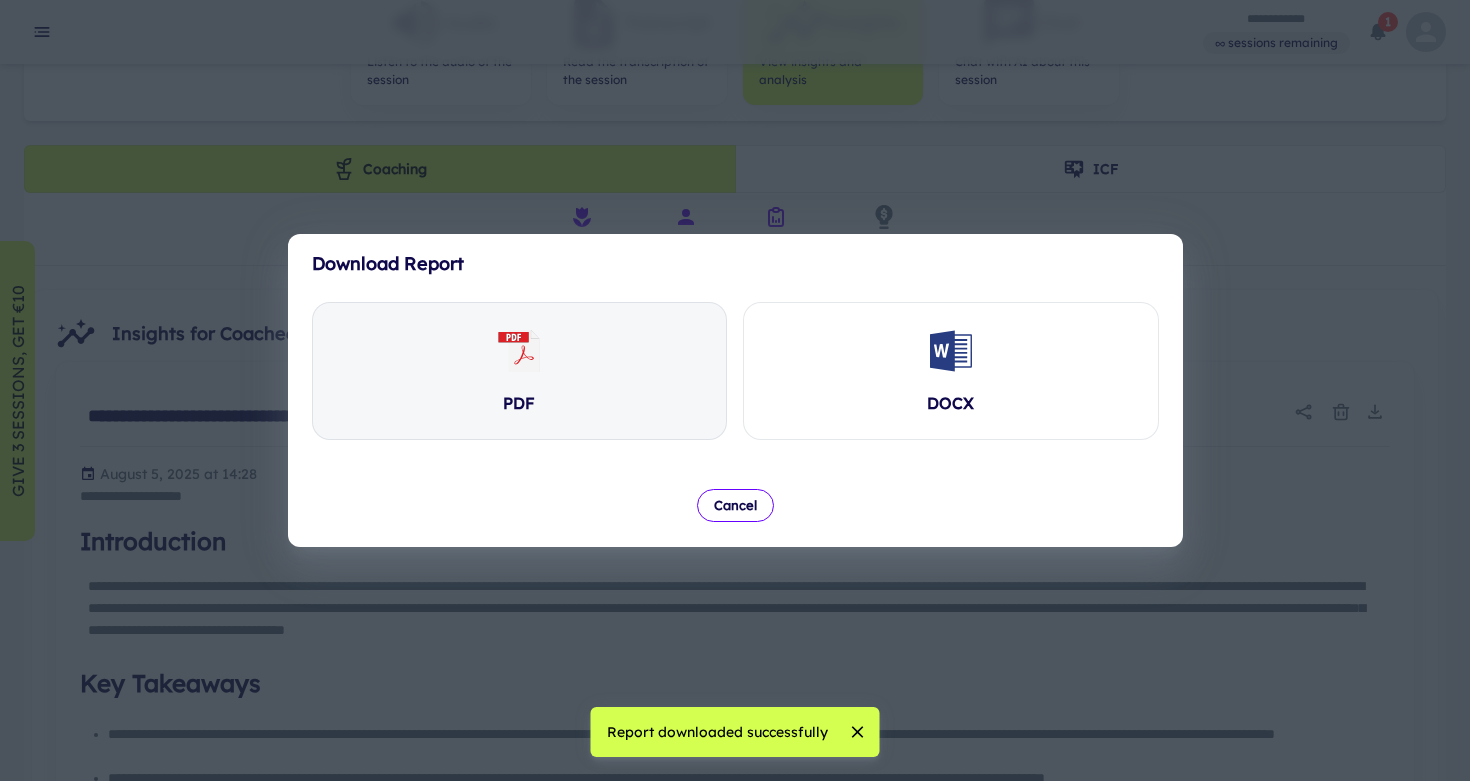 click 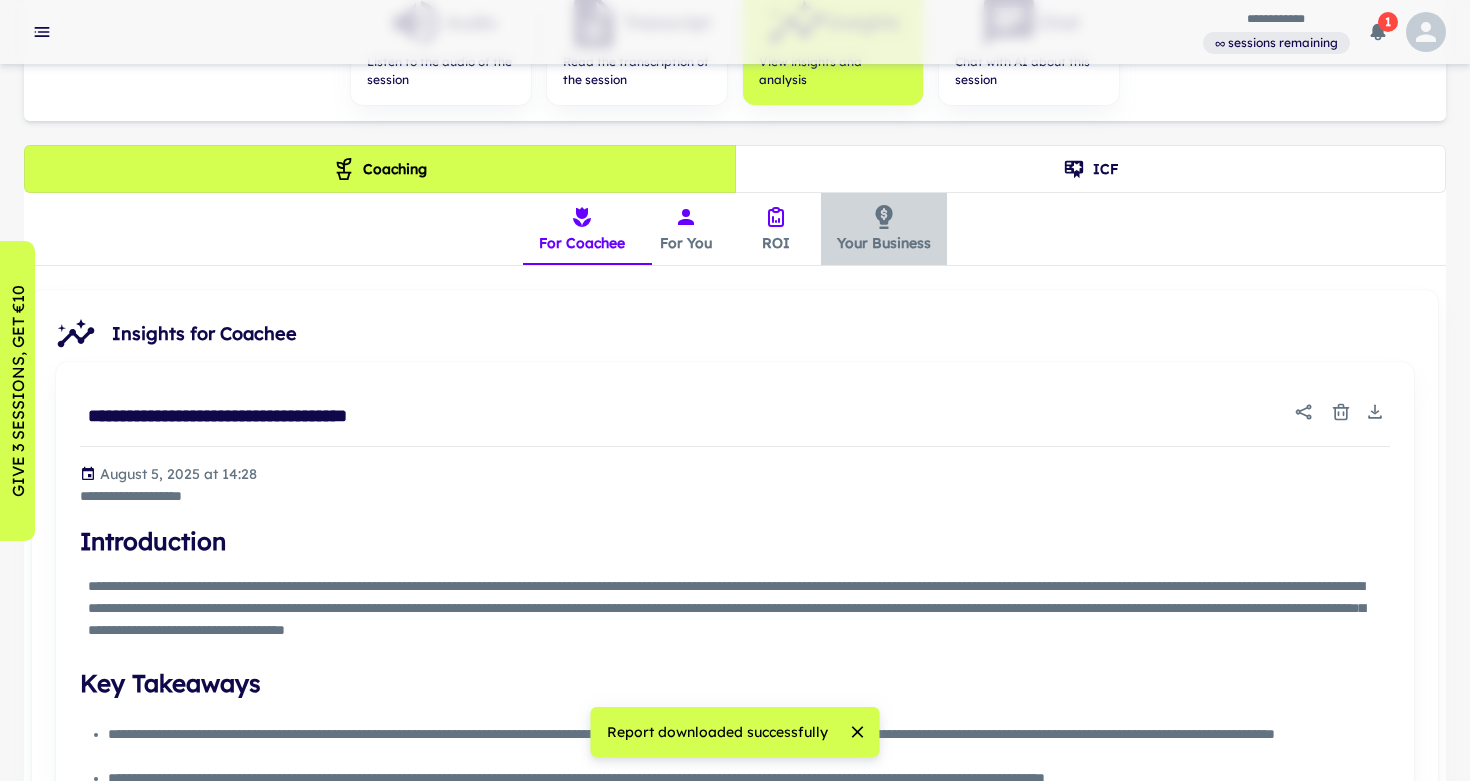 click 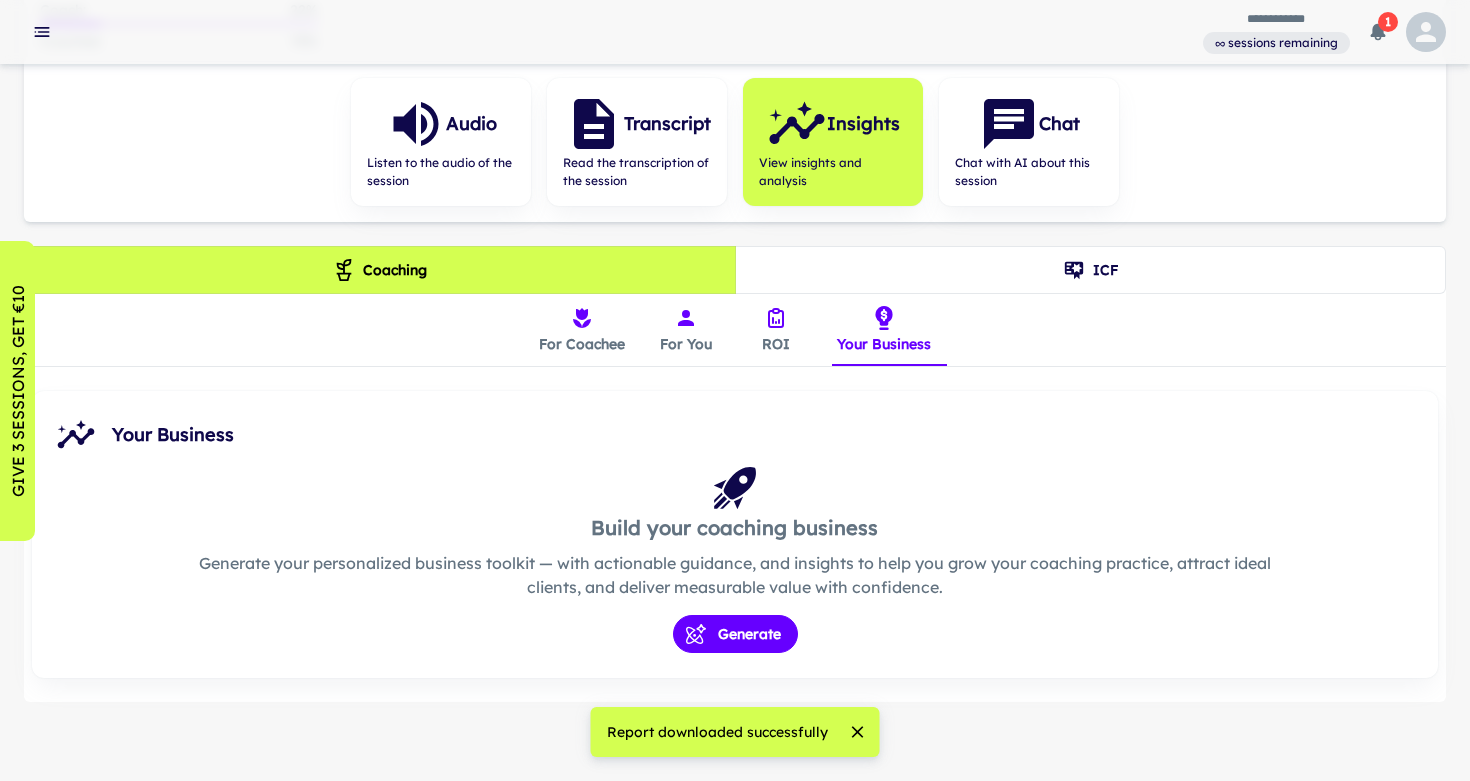scroll, scrollTop: 293, scrollLeft: 0, axis: vertical 